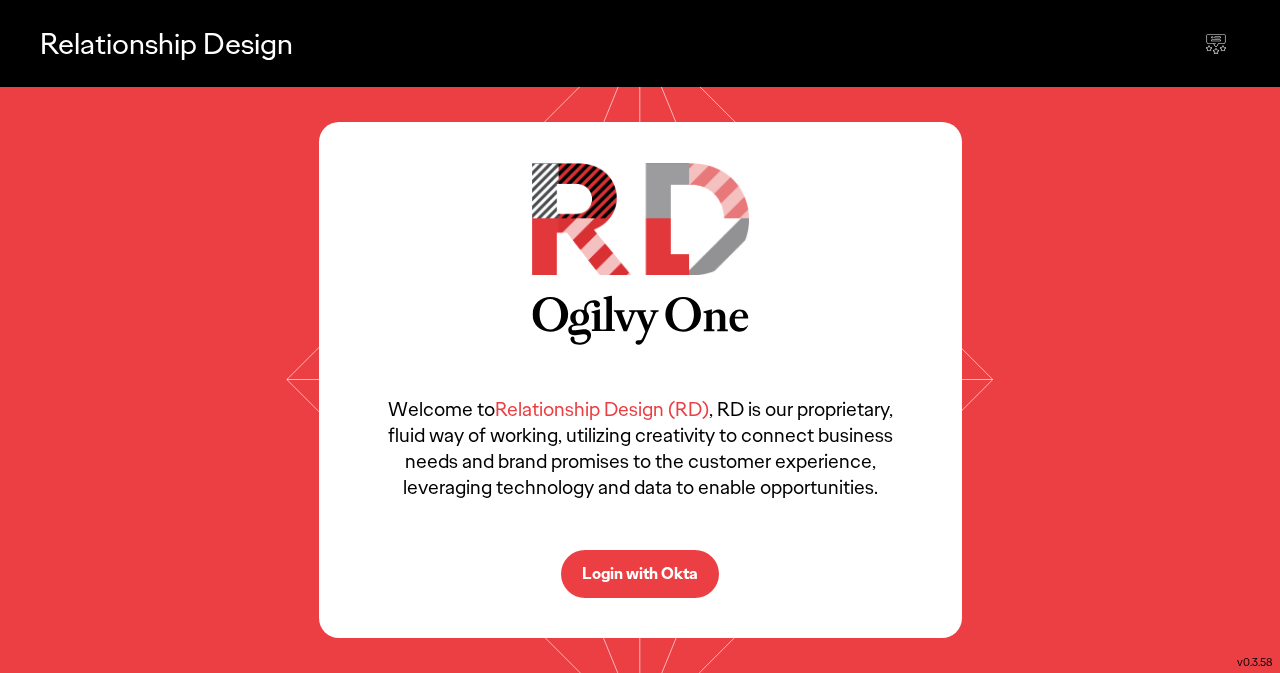 scroll, scrollTop: 0, scrollLeft: 0, axis: both 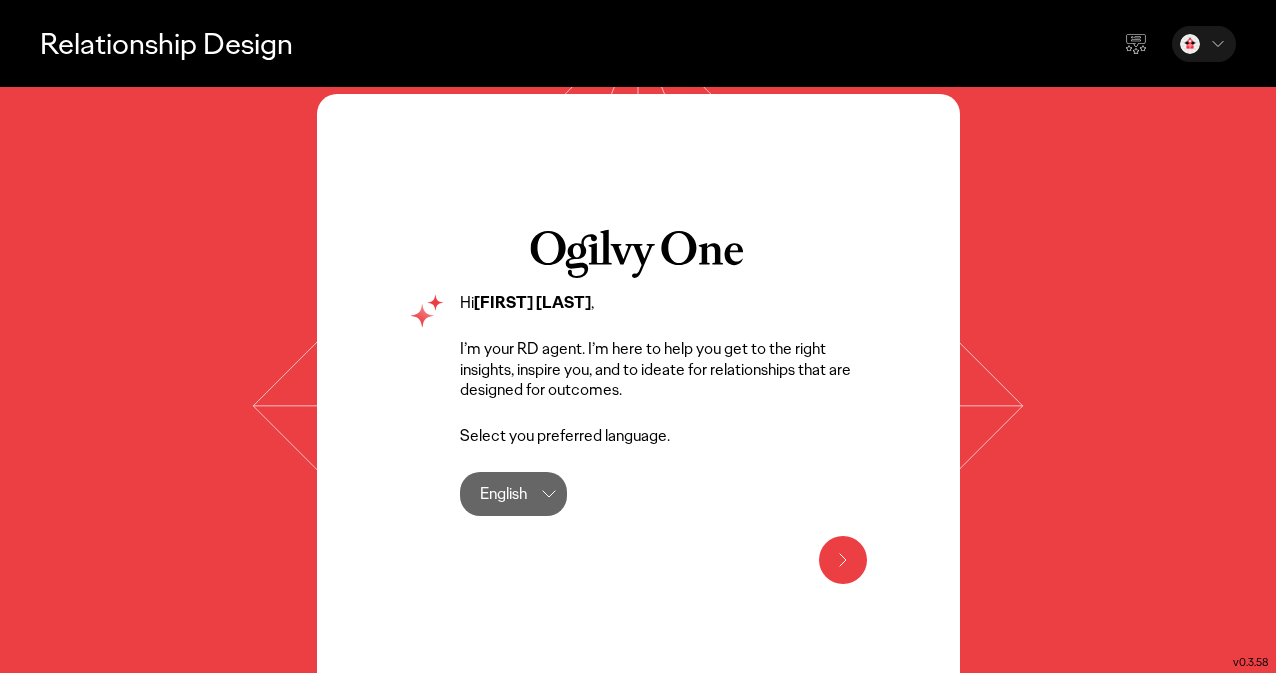 click 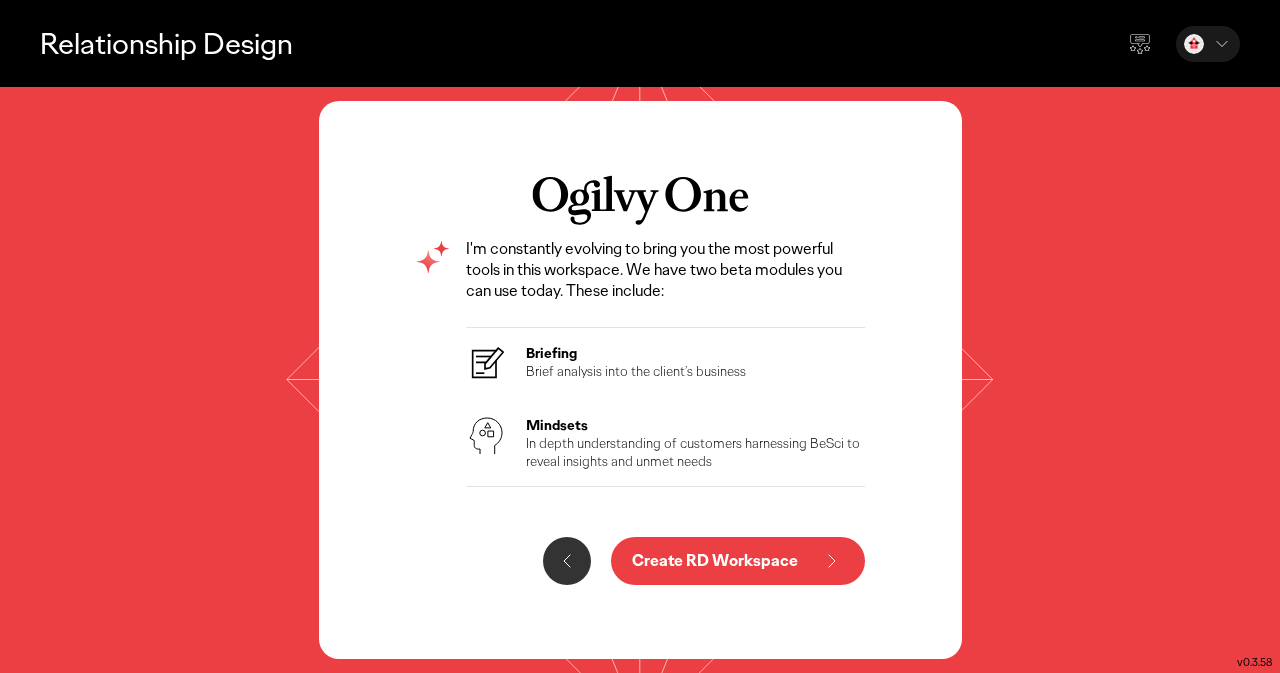 click on "Brief analysis into the client’s business" at bounding box center (636, 371) 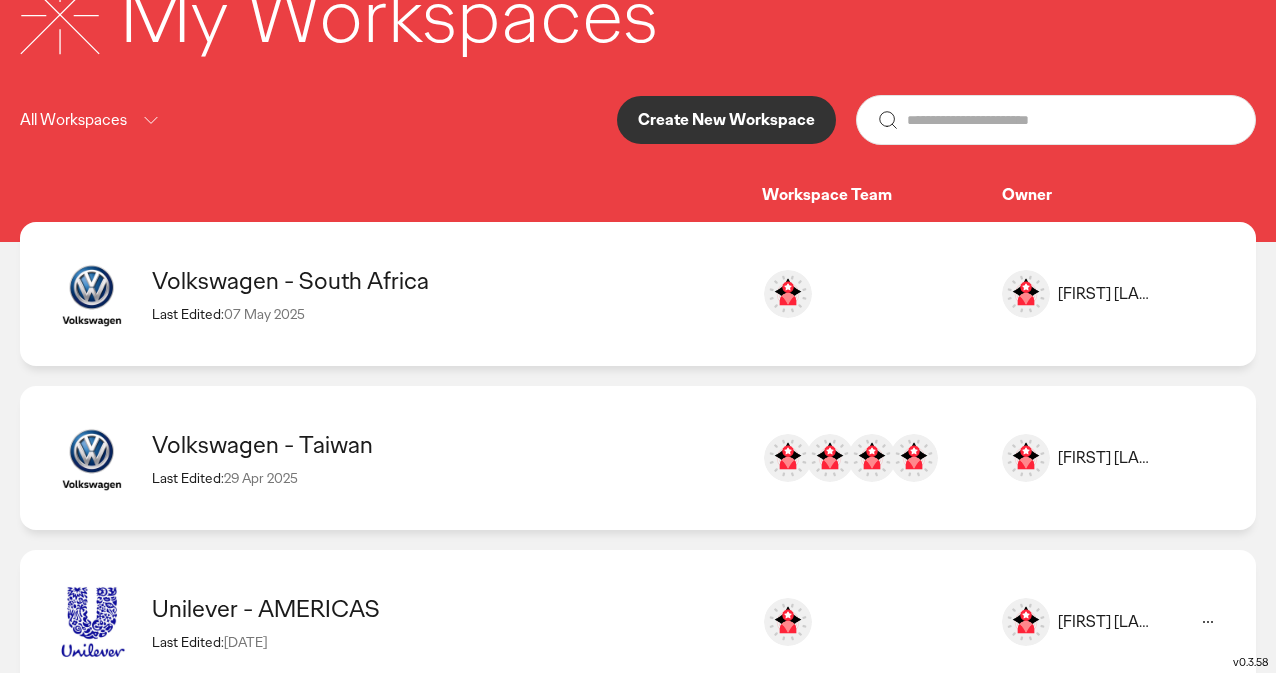 scroll, scrollTop: 224, scrollLeft: 0, axis: vertical 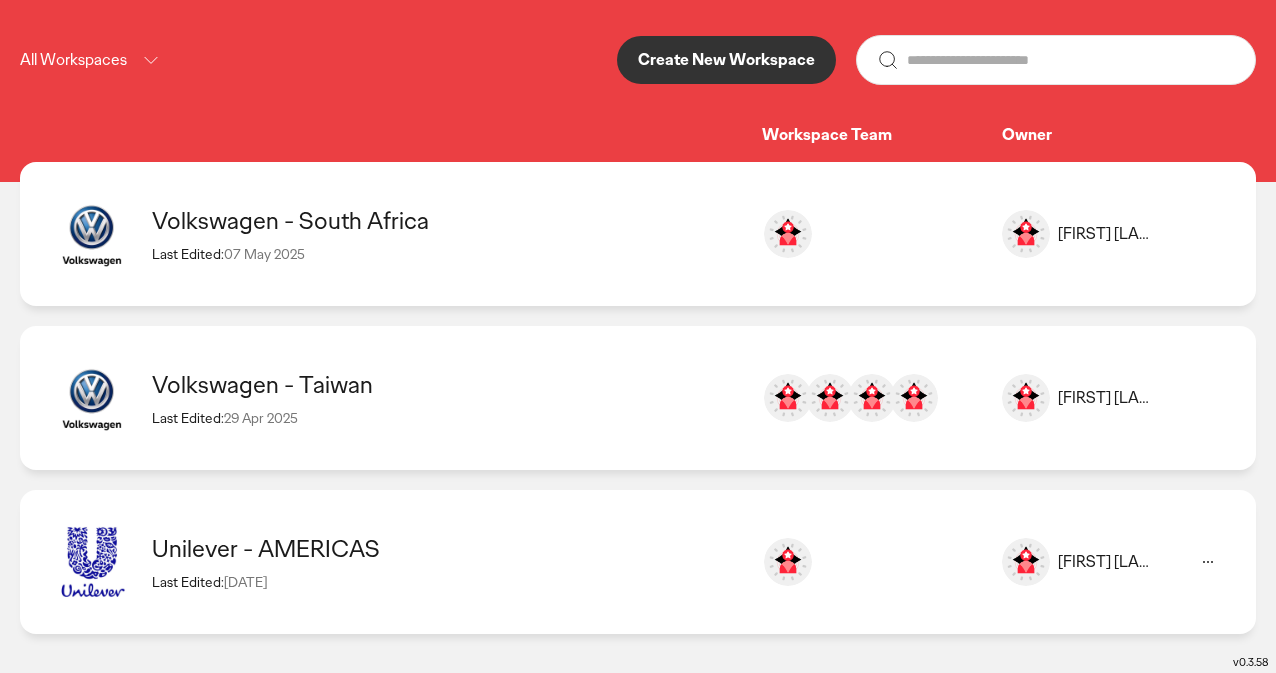 click on "Volkswagen - South Africa" at bounding box center [447, 220] 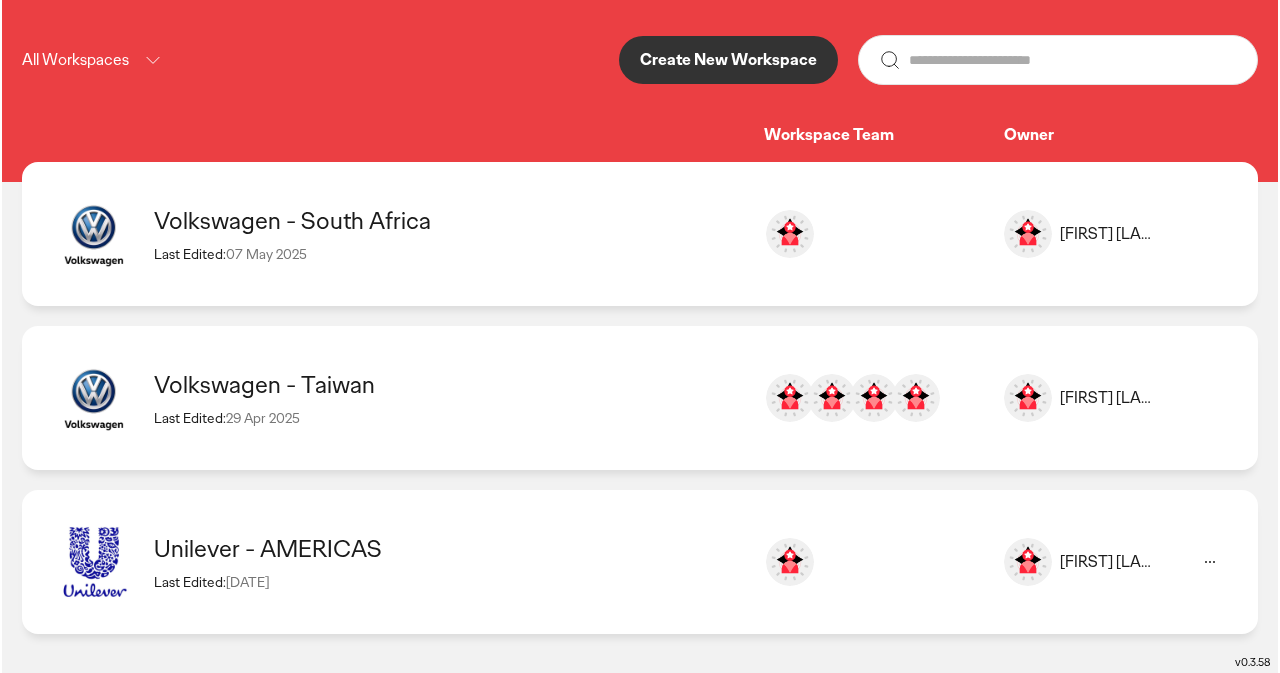 scroll, scrollTop: 0, scrollLeft: 0, axis: both 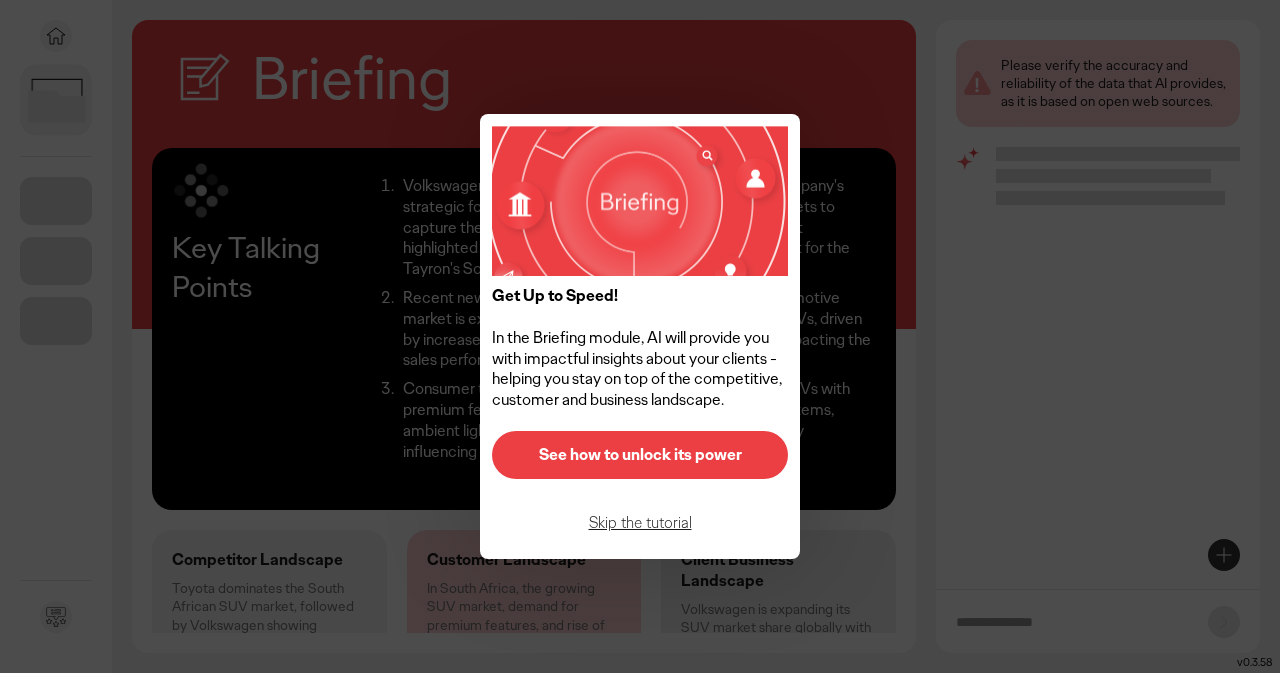 click on "Skip the tutorial" at bounding box center (640, 523) 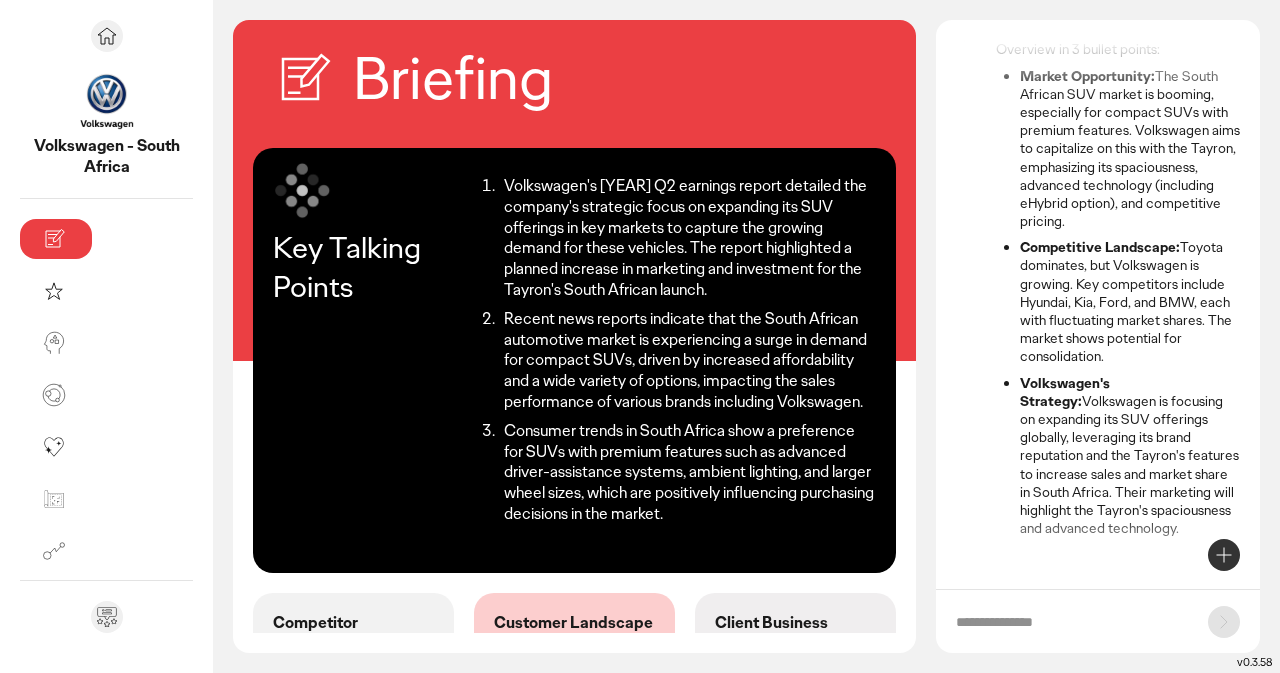 scroll, scrollTop: 146, scrollLeft: 0, axis: vertical 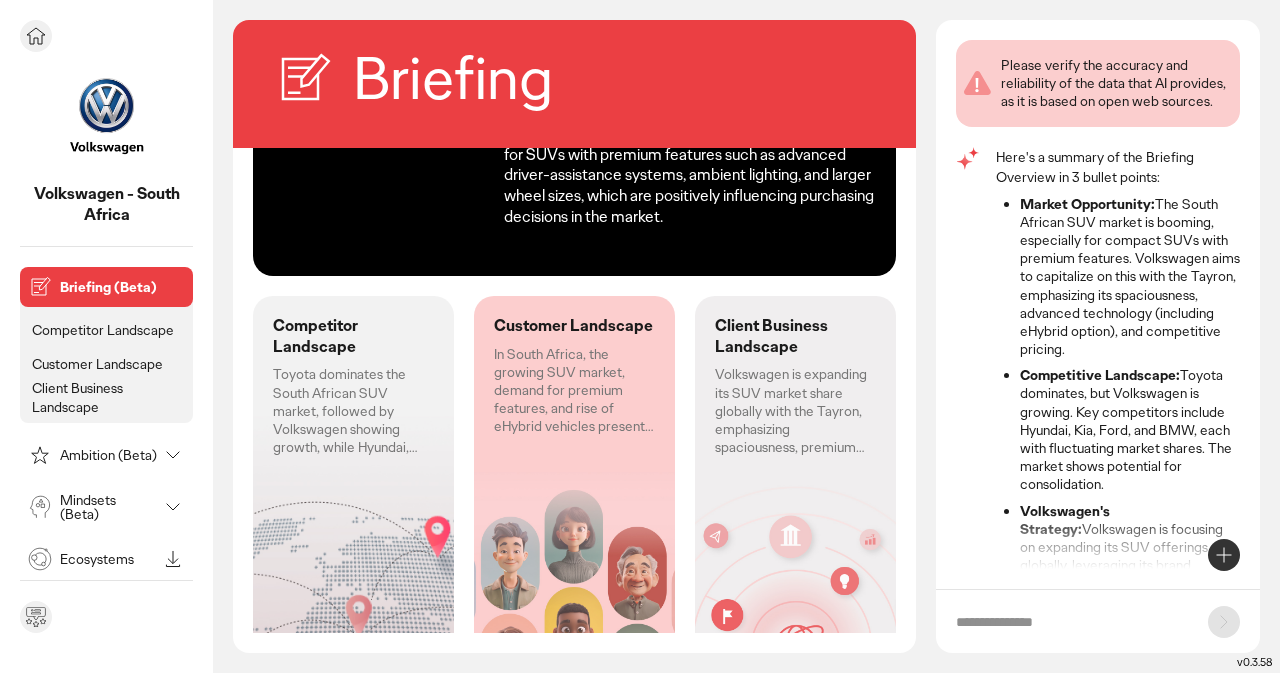 click on "Competitor Landscape" at bounding box center [103, 330] 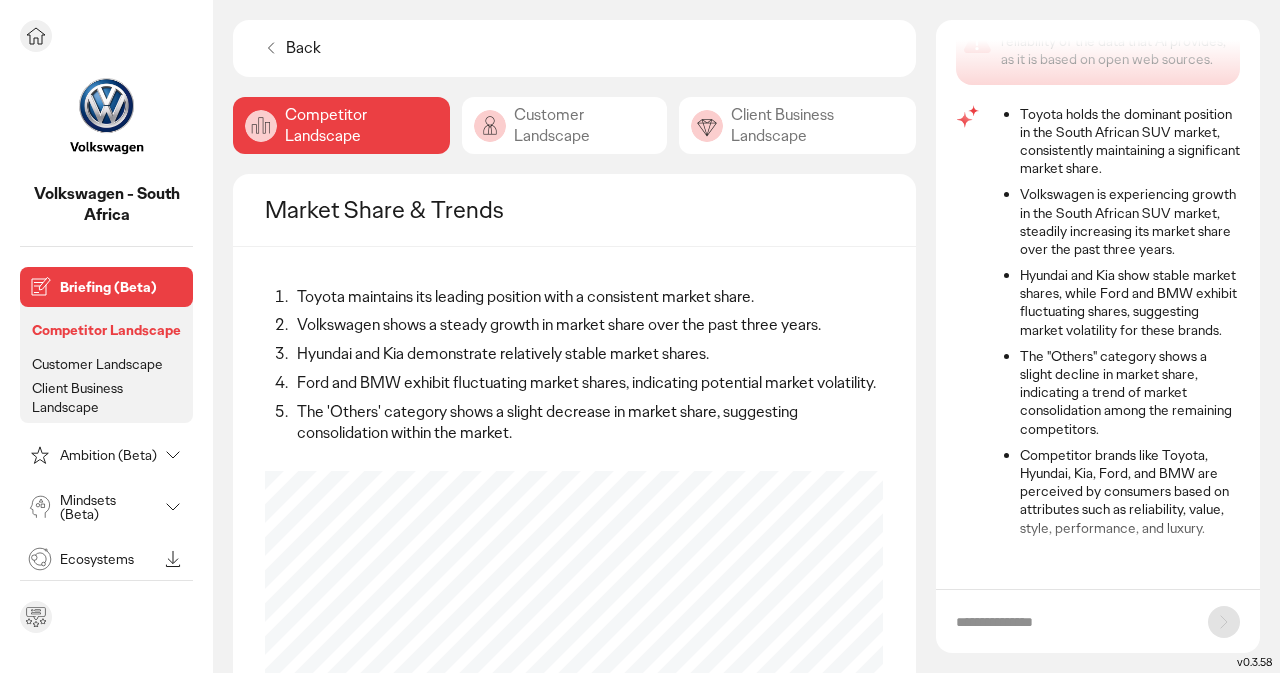 scroll, scrollTop: 60, scrollLeft: 0, axis: vertical 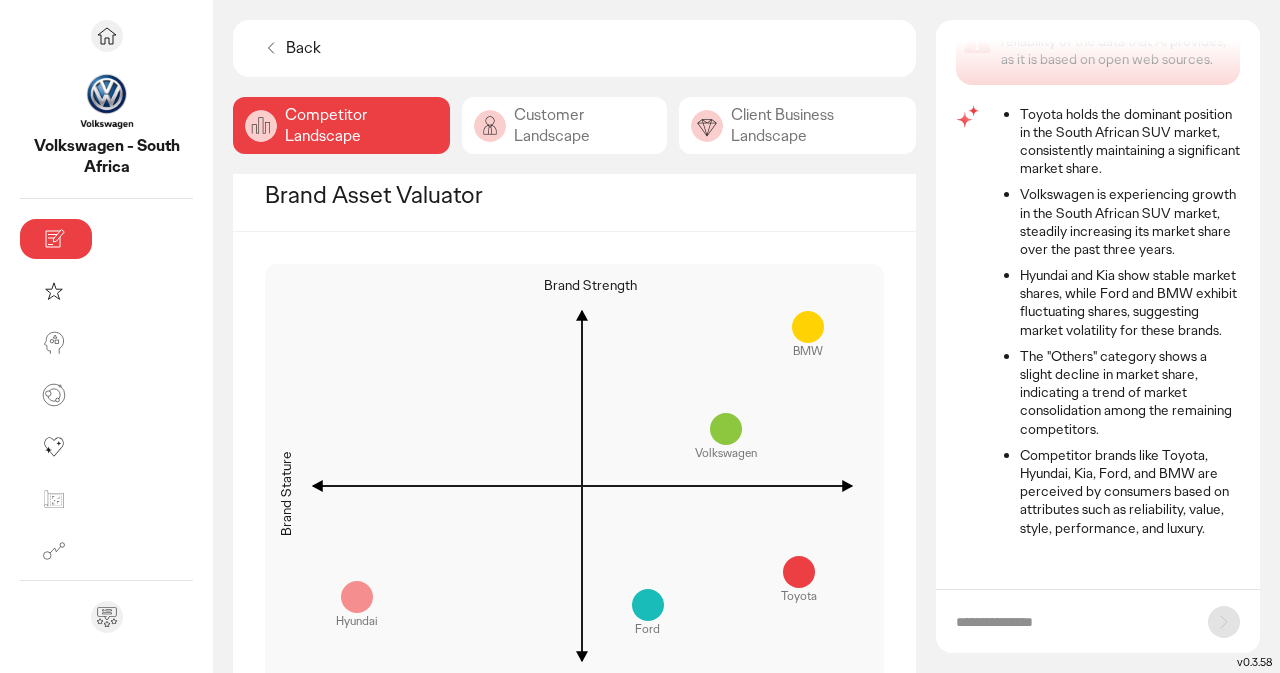 click on "Customer Landscape" 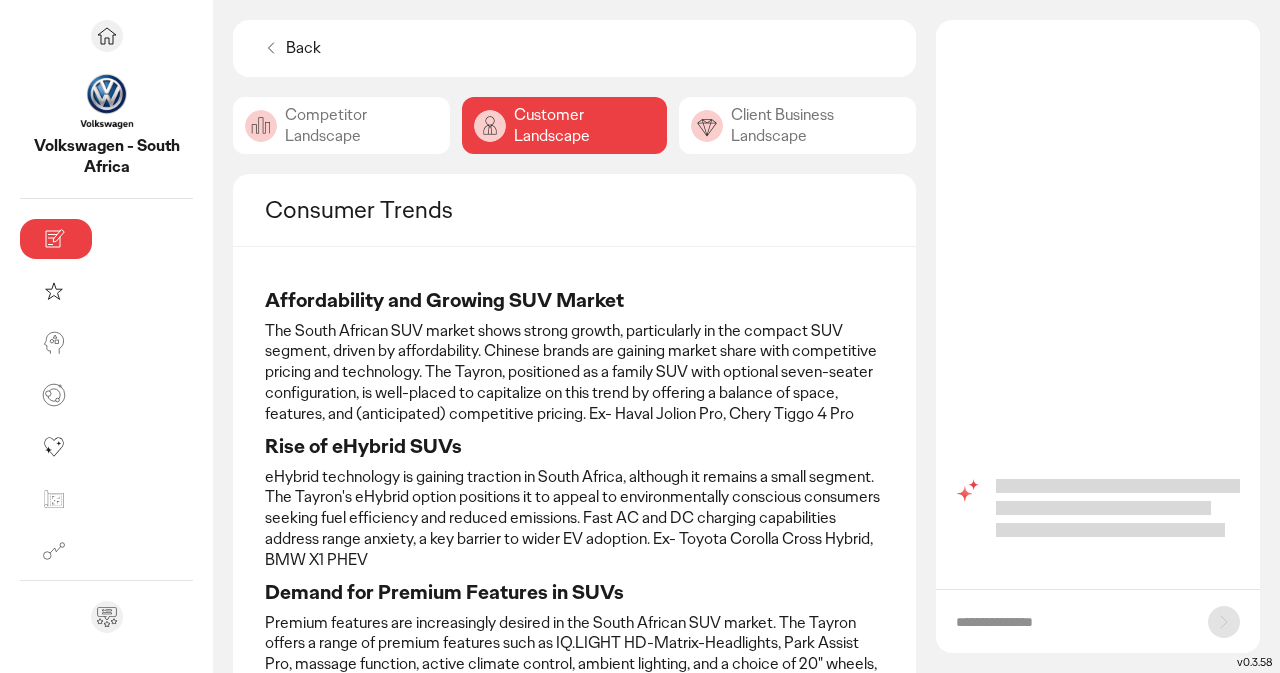 scroll, scrollTop: 0, scrollLeft: 0, axis: both 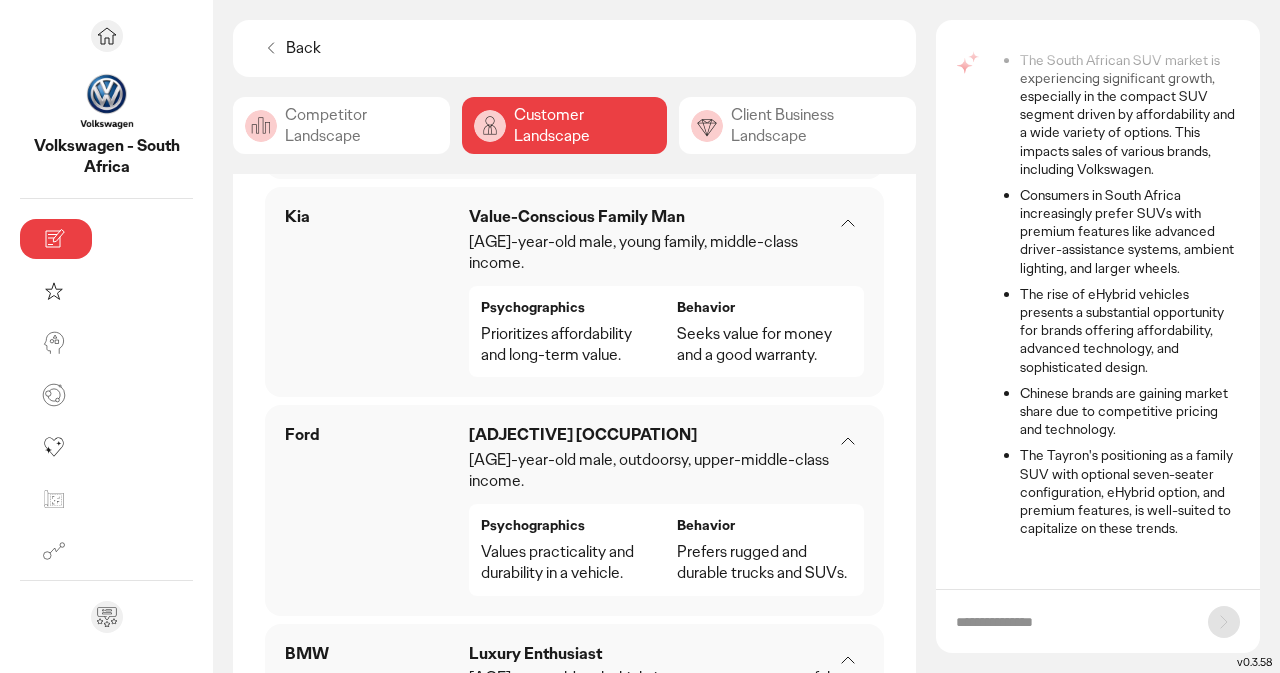 click on "Client Business Landscape" 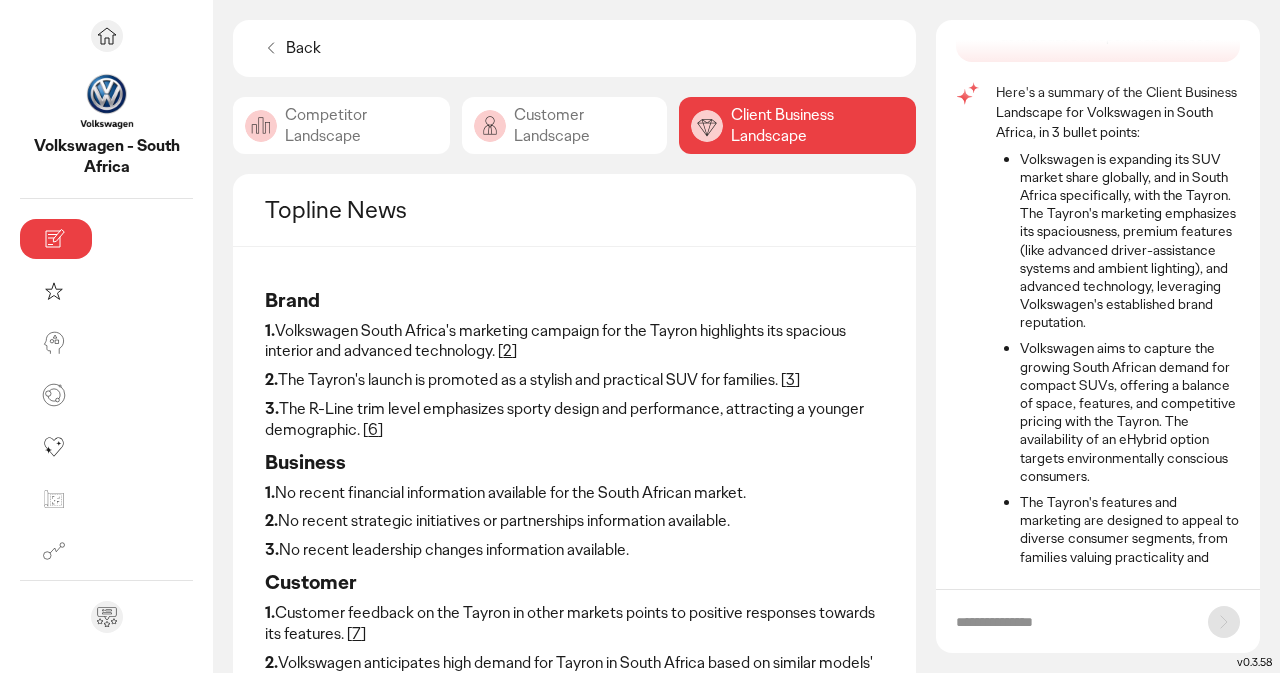 scroll, scrollTop: 130, scrollLeft: 0, axis: vertical 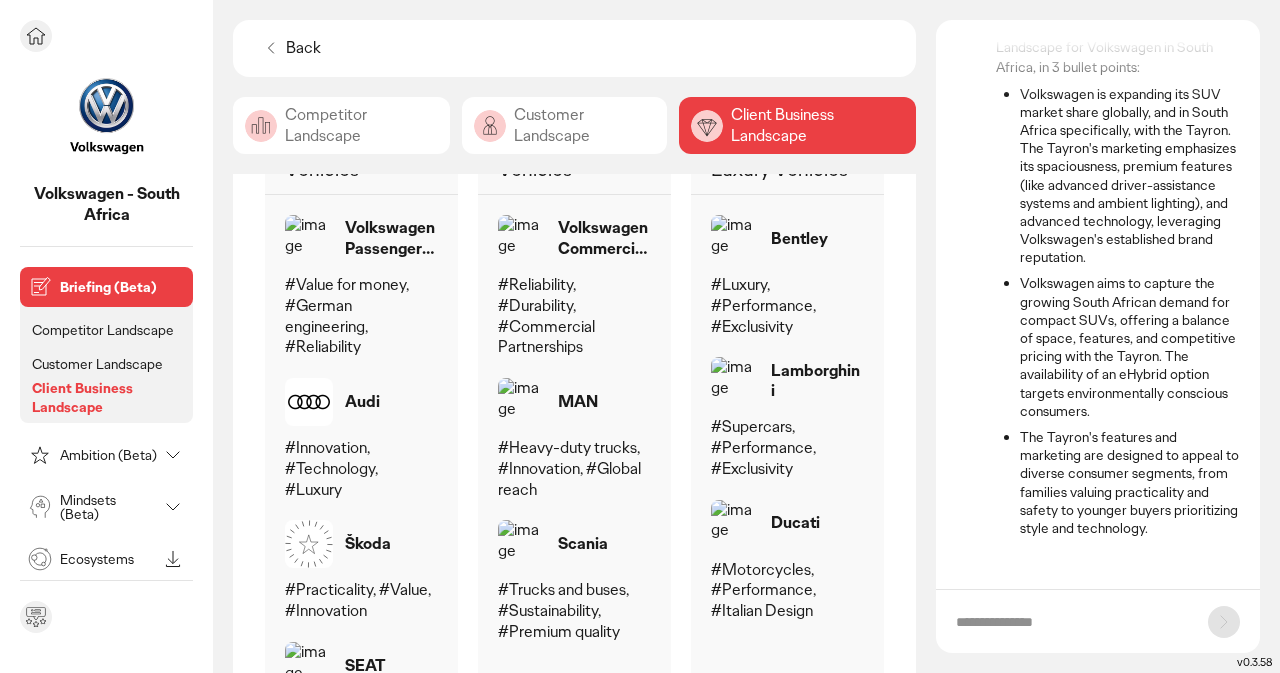 click on "Ambition (Beta)" at bounding box center [108, 455] 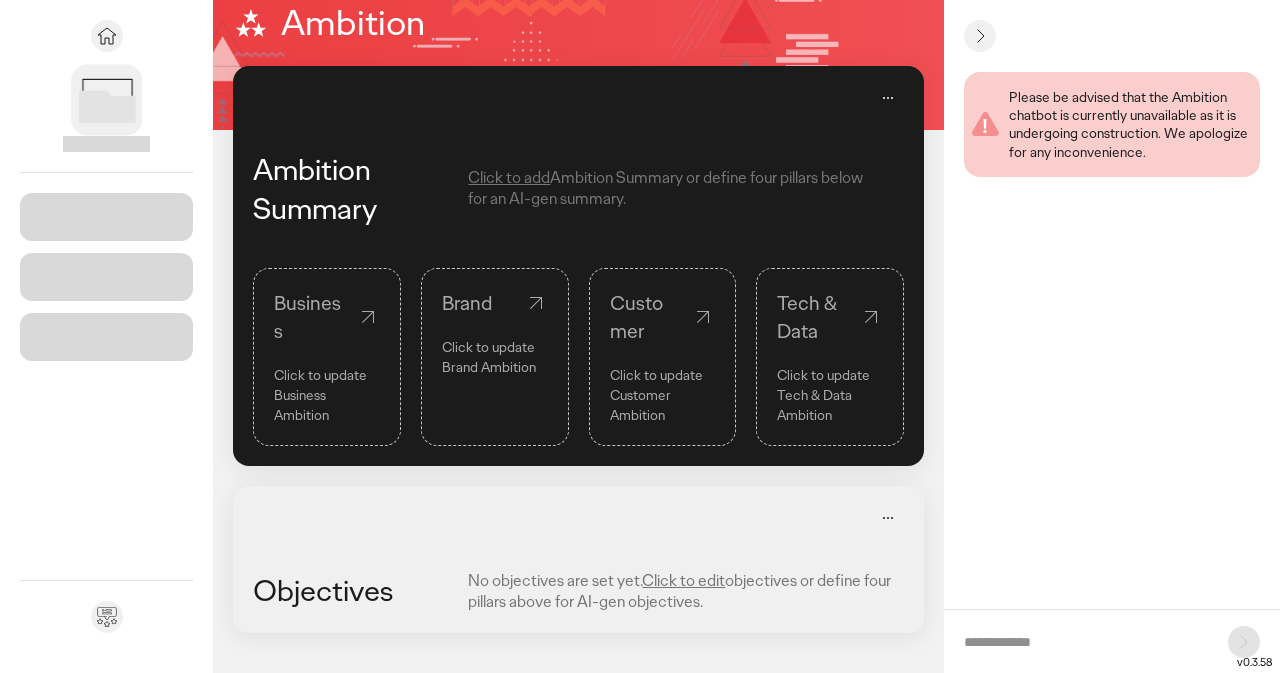 scroll, scrollTop: 0, scrollLeft: 0, axis: both 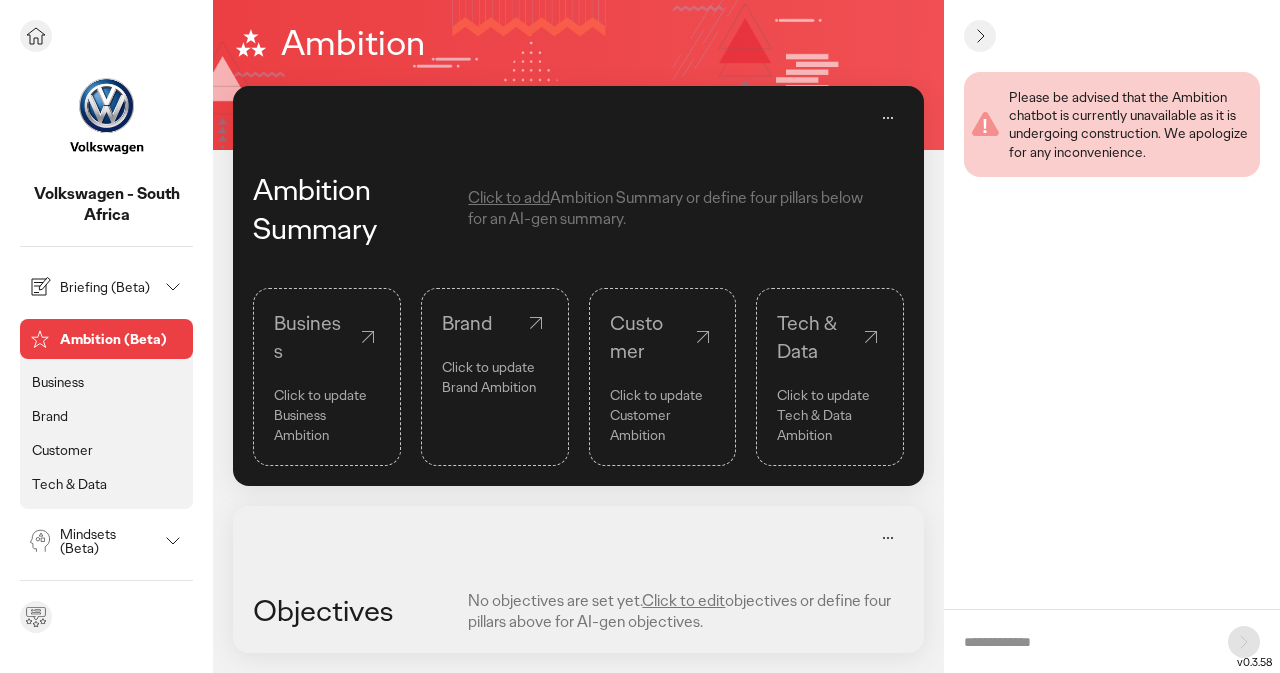 click on "Business" at bounding box center (58, 382) 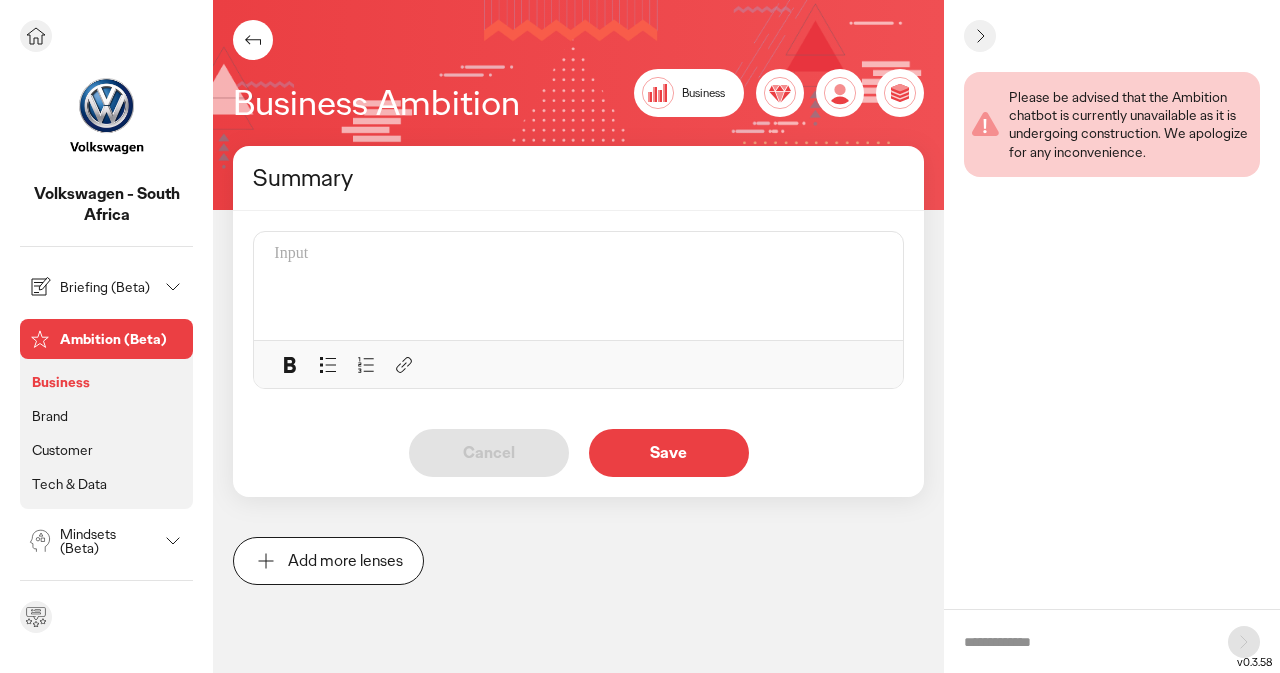 click on "Mindsets (Beta)" at bounding box center [108, 541] 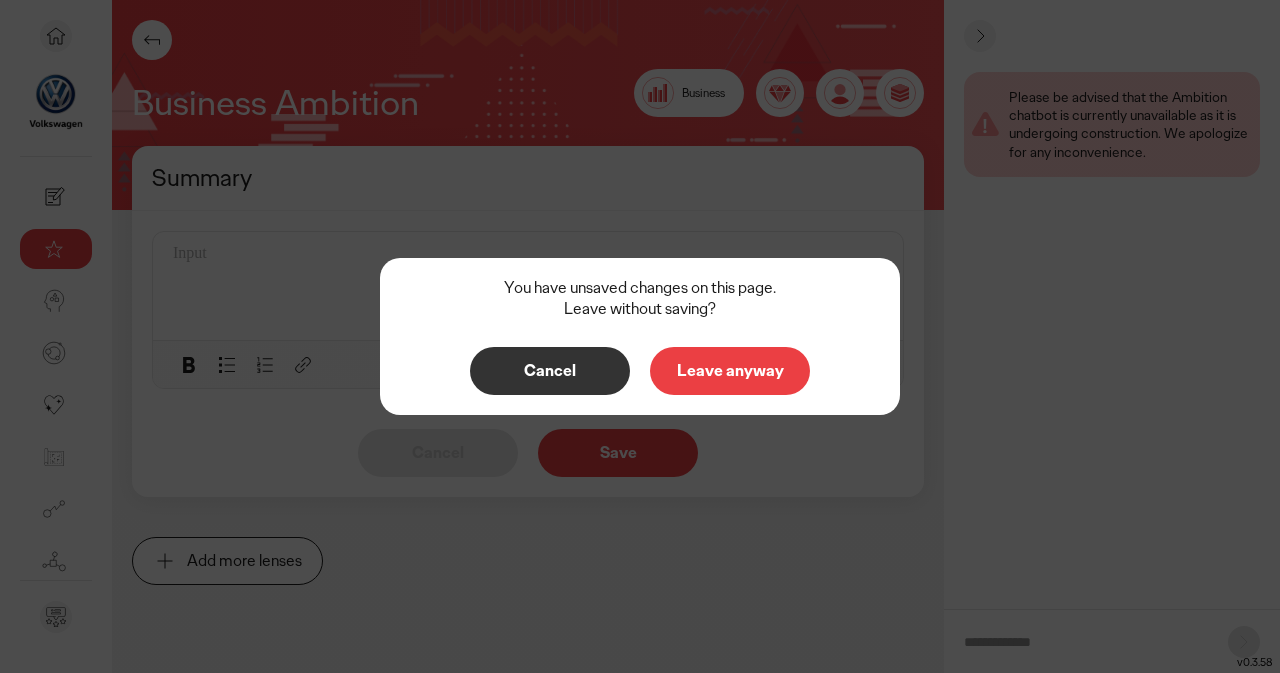 click on "Leave anyway" at bounding box center [730, 371] 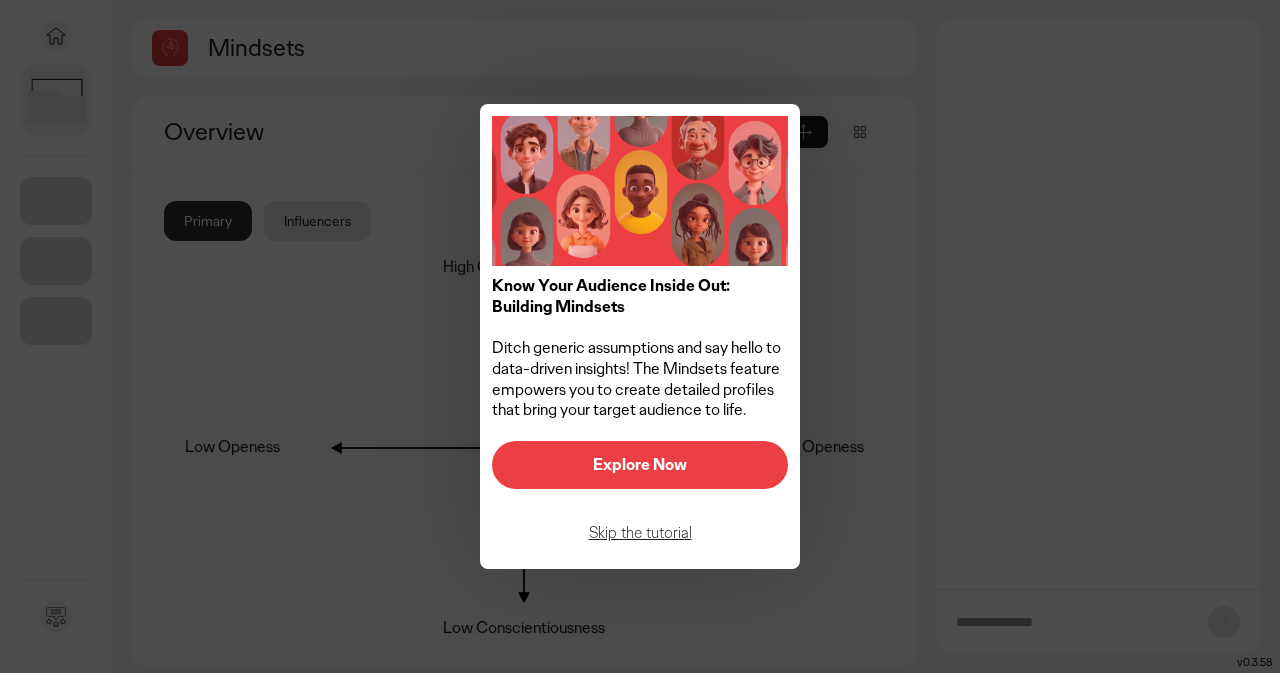 click on "Know Your Audience Inside Out: Building Mindsets Ditch generic assumptions and say hello to data-driven insights! The Mindsets feature empowers you to create detailed profiles that bring your target audience to life. Explore Now Skip the tutorial" 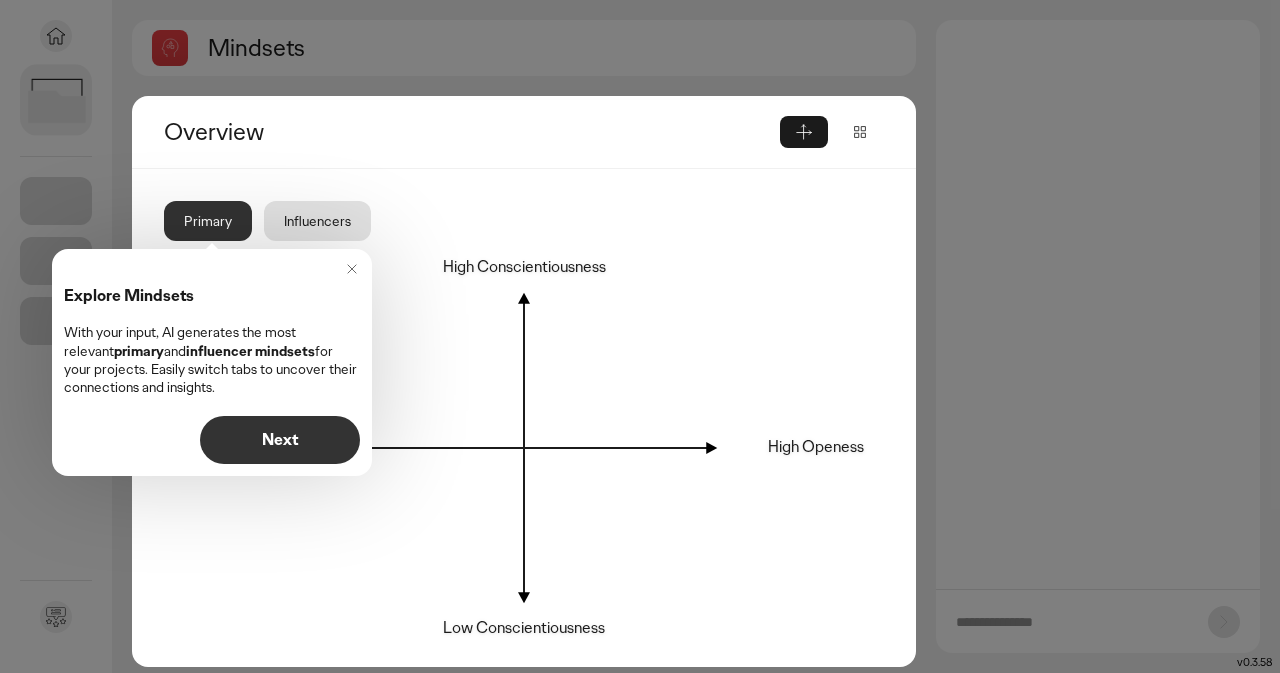 click 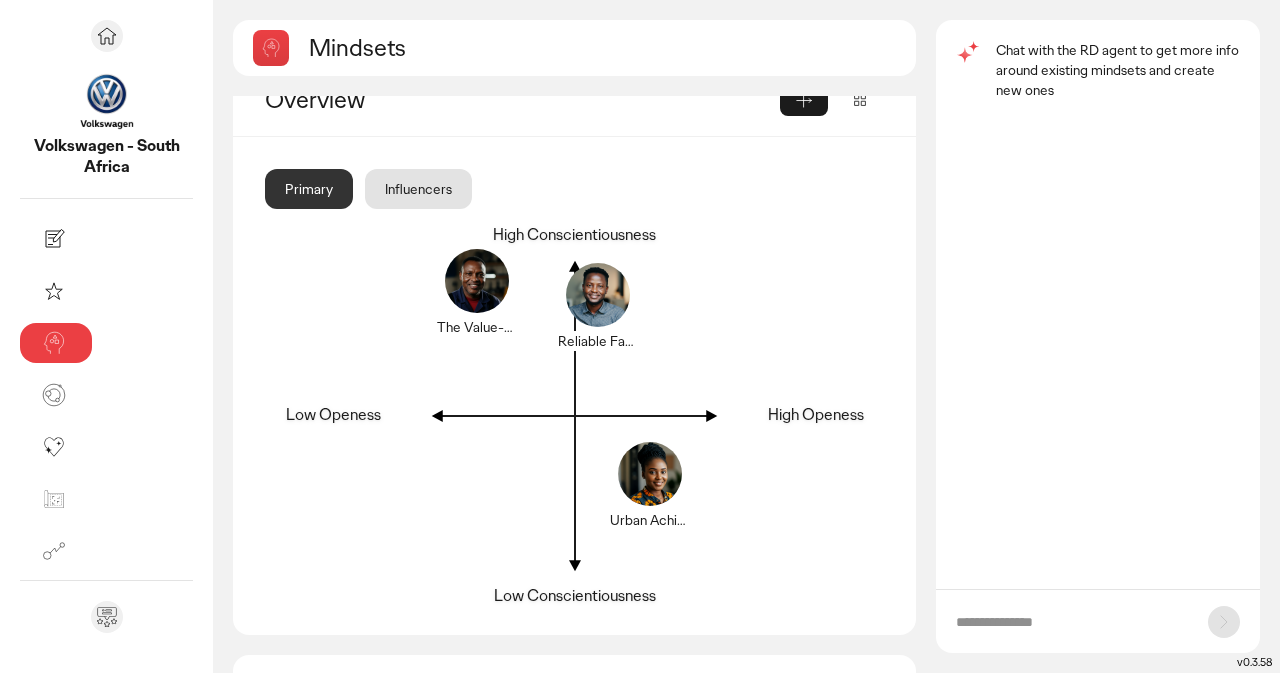 scroll, scrollTop: 32, scrollLeft: 0, axis: vertical 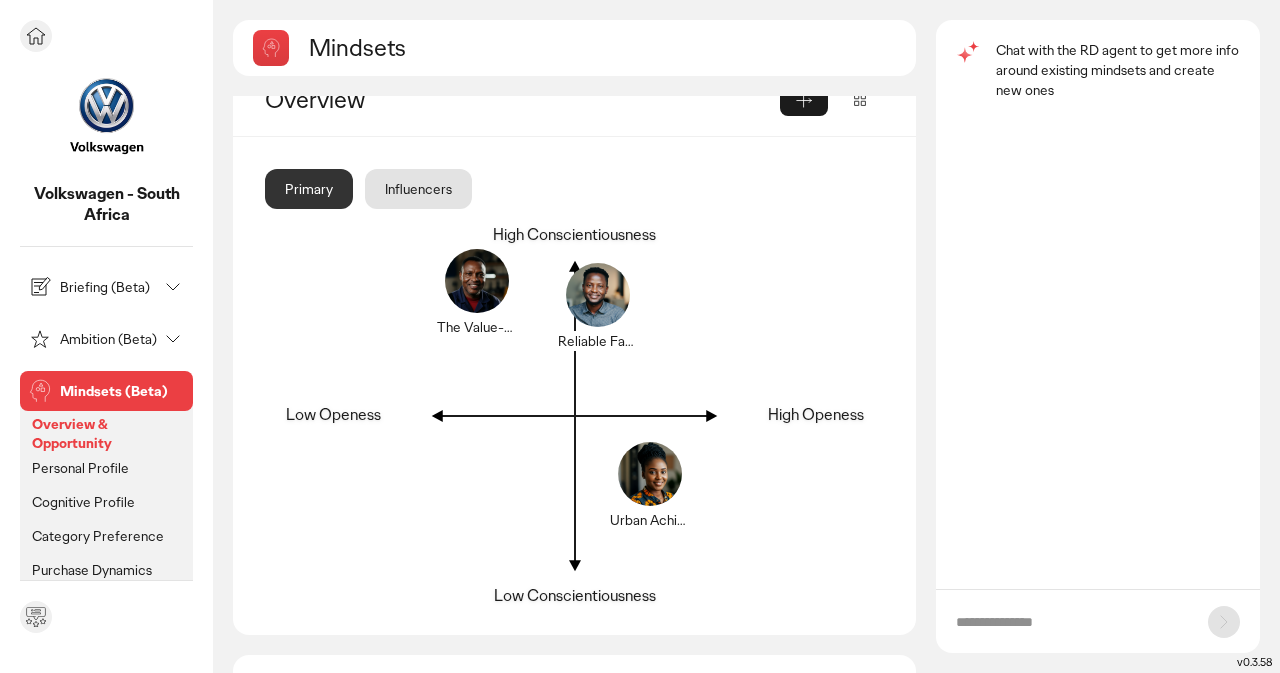 click on "Purchase Dynamics" at bounding box center [92, 570] 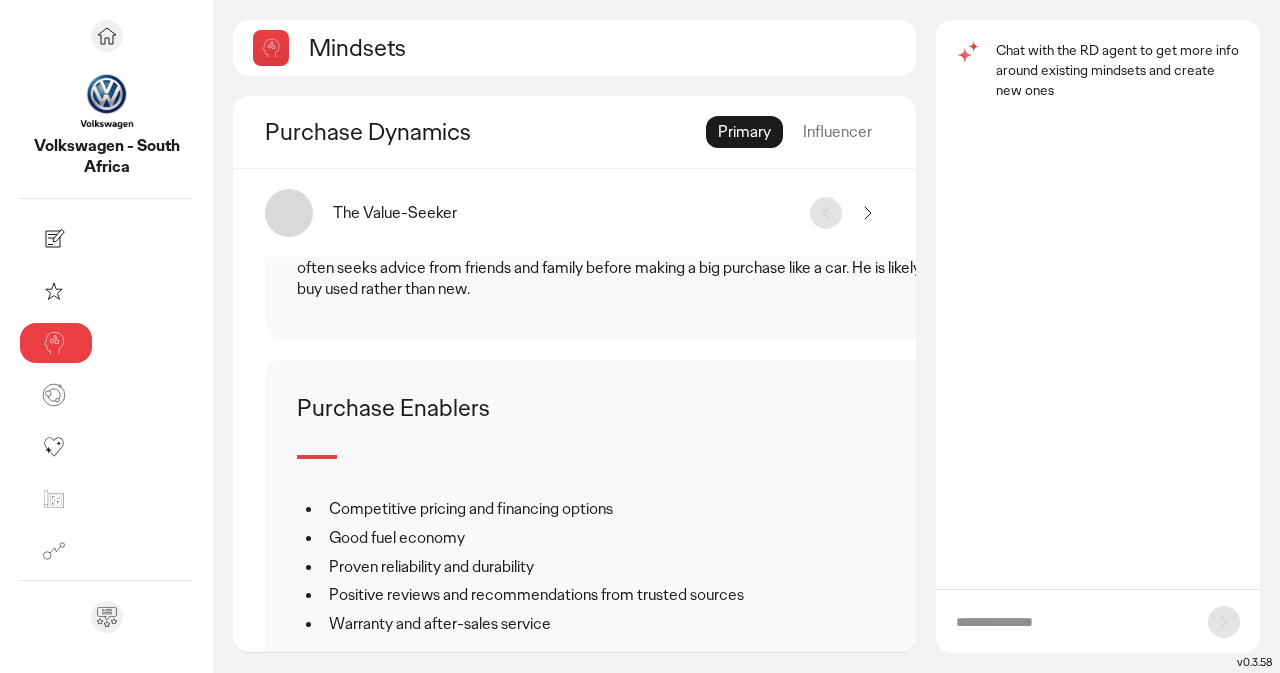scroll, scrollTop: 556, scrollLeft: 0, axis: vertical 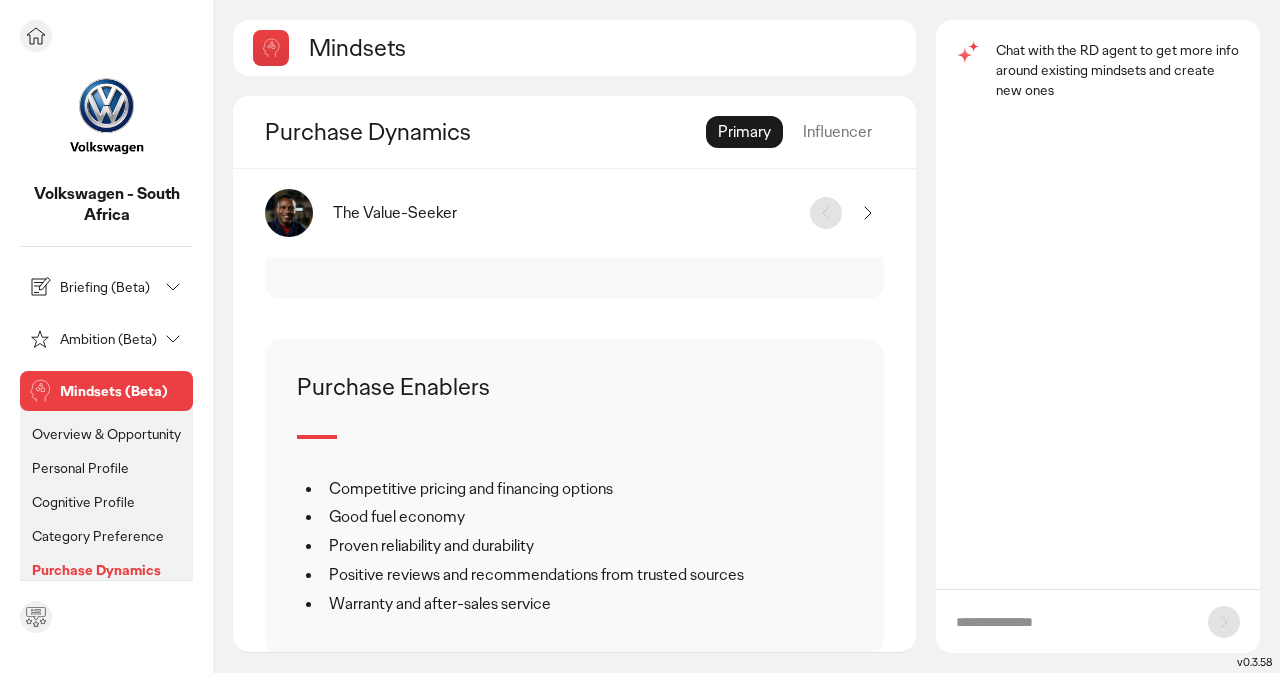 click on "Personal Profile" at bounding box center [80, 468] 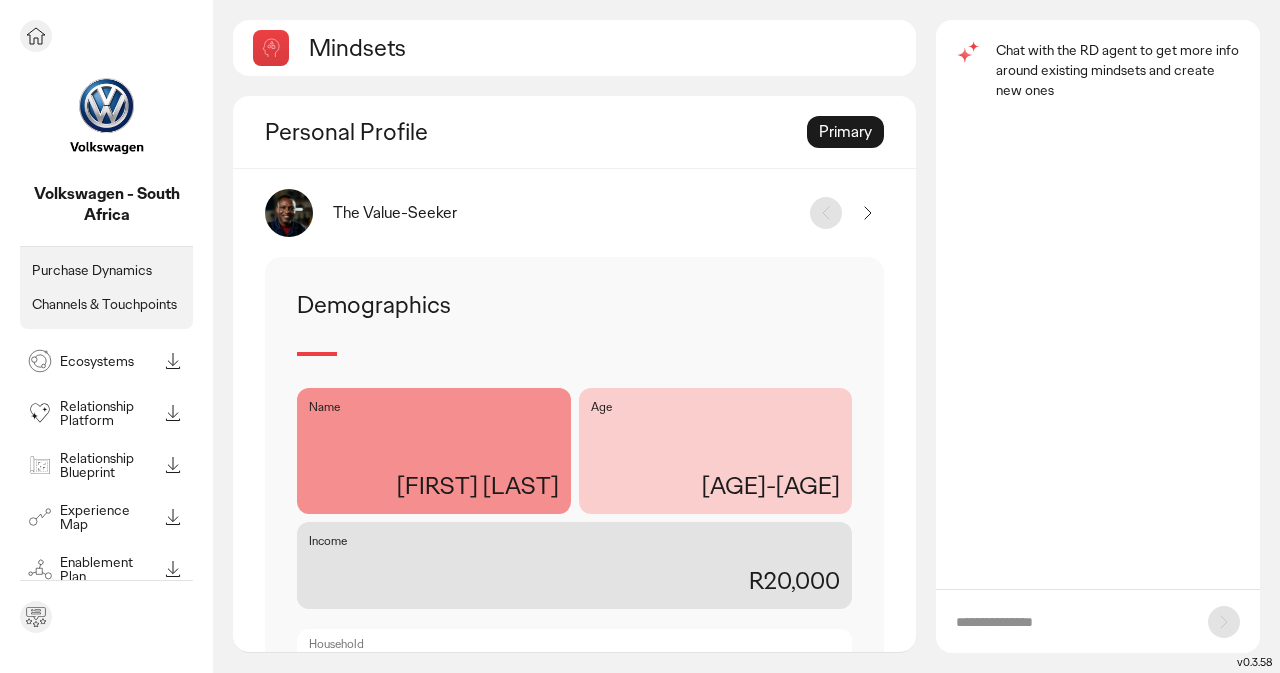 click on "Ecosystems" at bounding box center [108, 361] 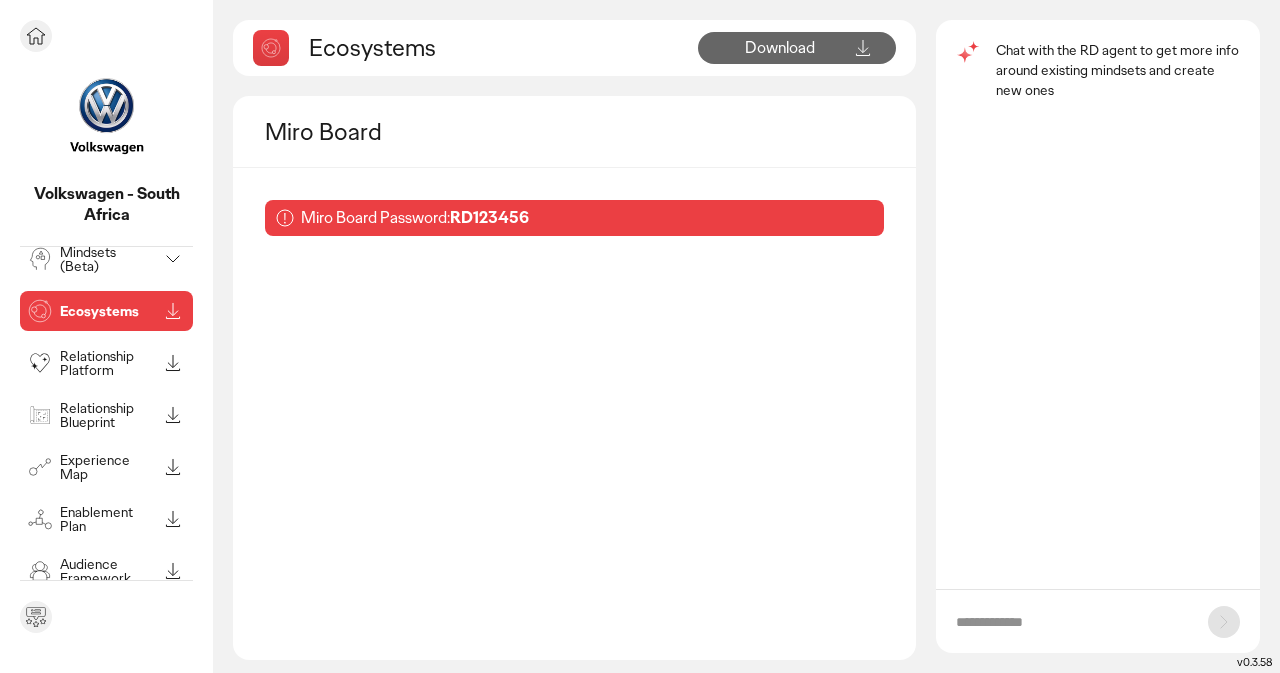 scroll, scrollTop: 104, scrollLeft: 0, axis: vertical 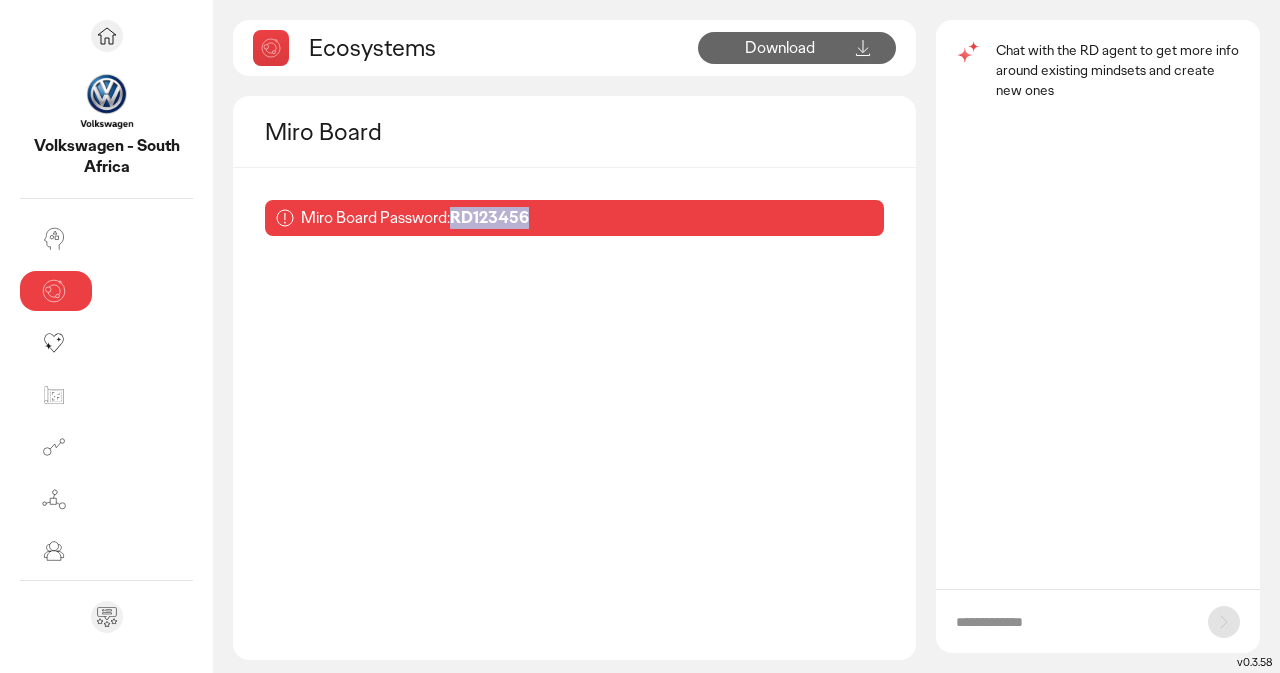 drag, startPoint x: 441, startPoint y: 221, endPoint x: 356, endPoint y: 219, distance: 85.02353 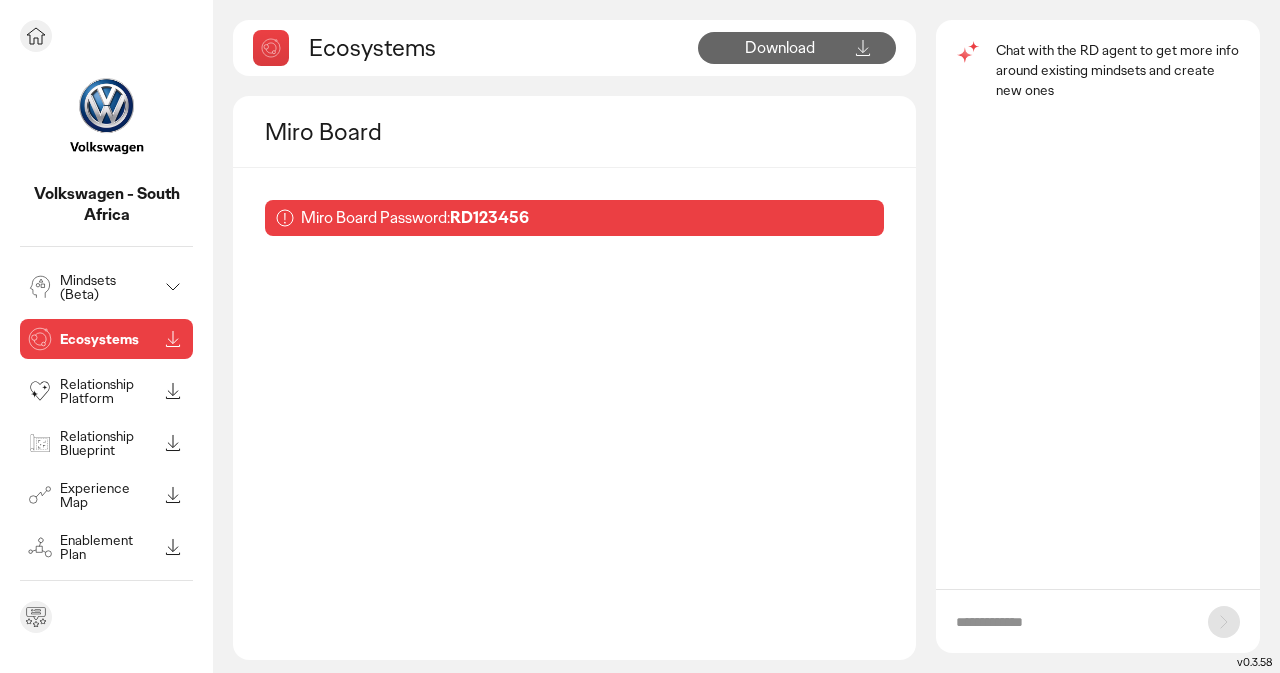 click on "Relationship Platform" at bounding box center (108, 391) 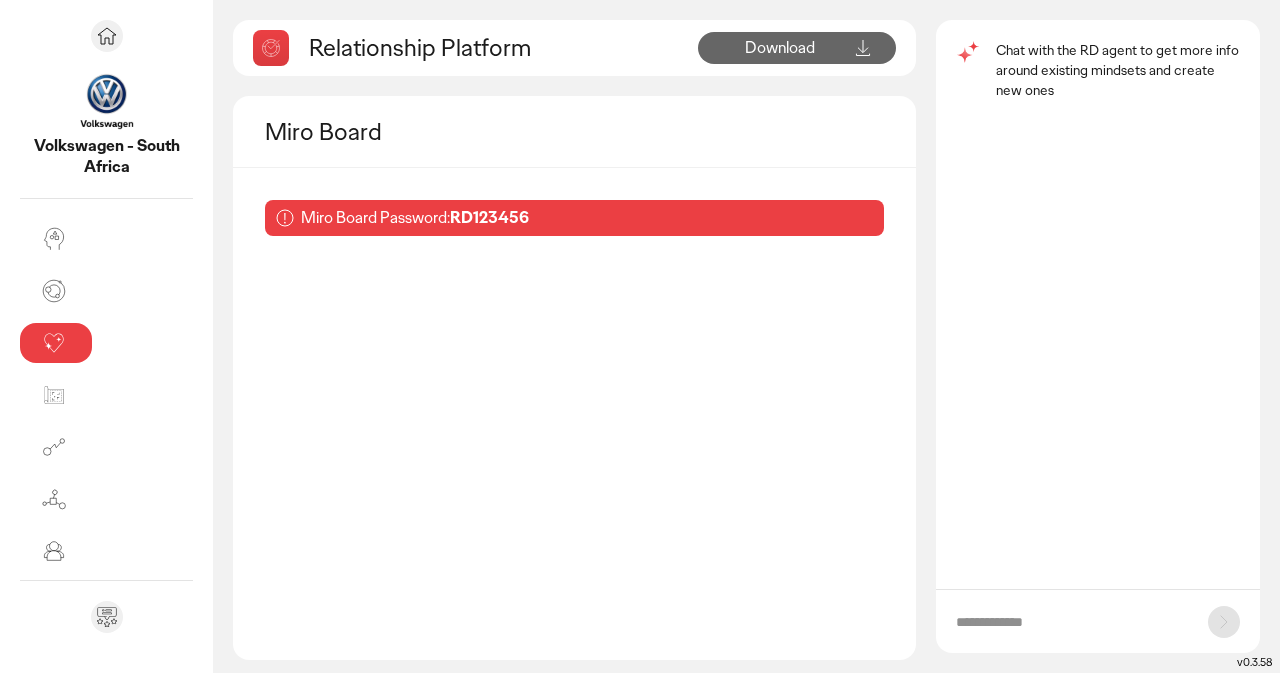 drag, startPoint x: 434, startPoint y: 212, endPoint x: 350, endPoint y: 221, distance: 84.48077 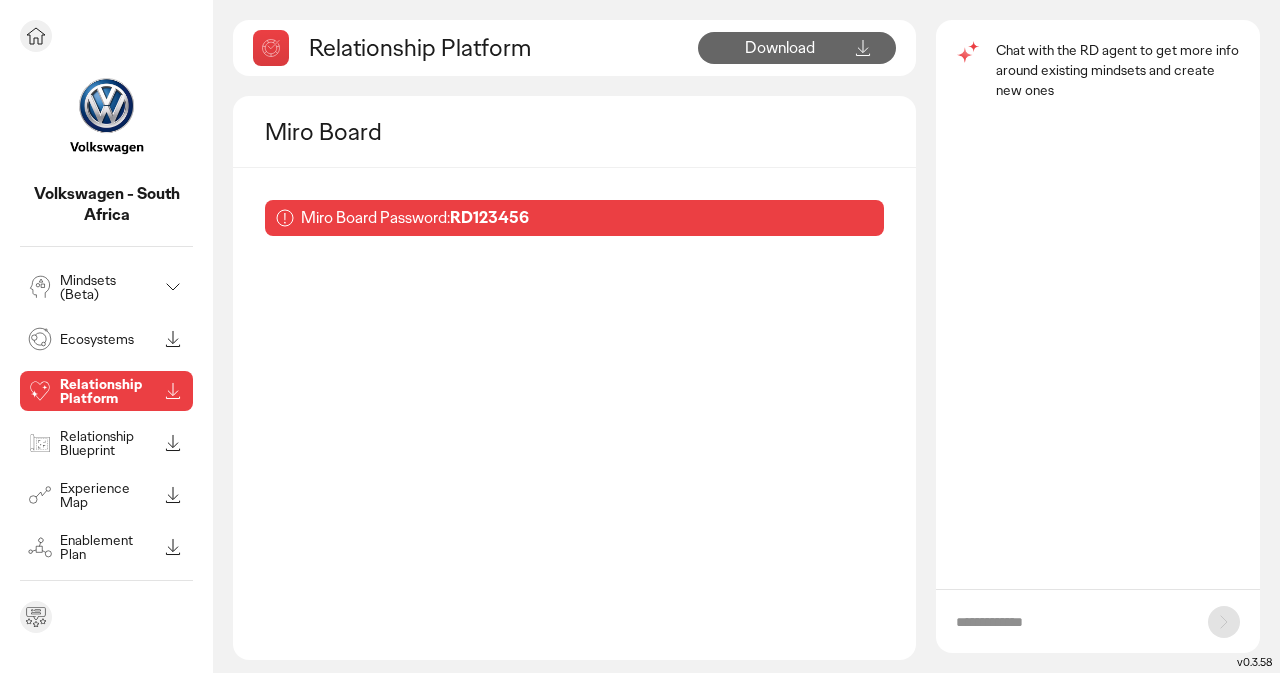 click on "Ecosystems" at bounding box center [90, 339] 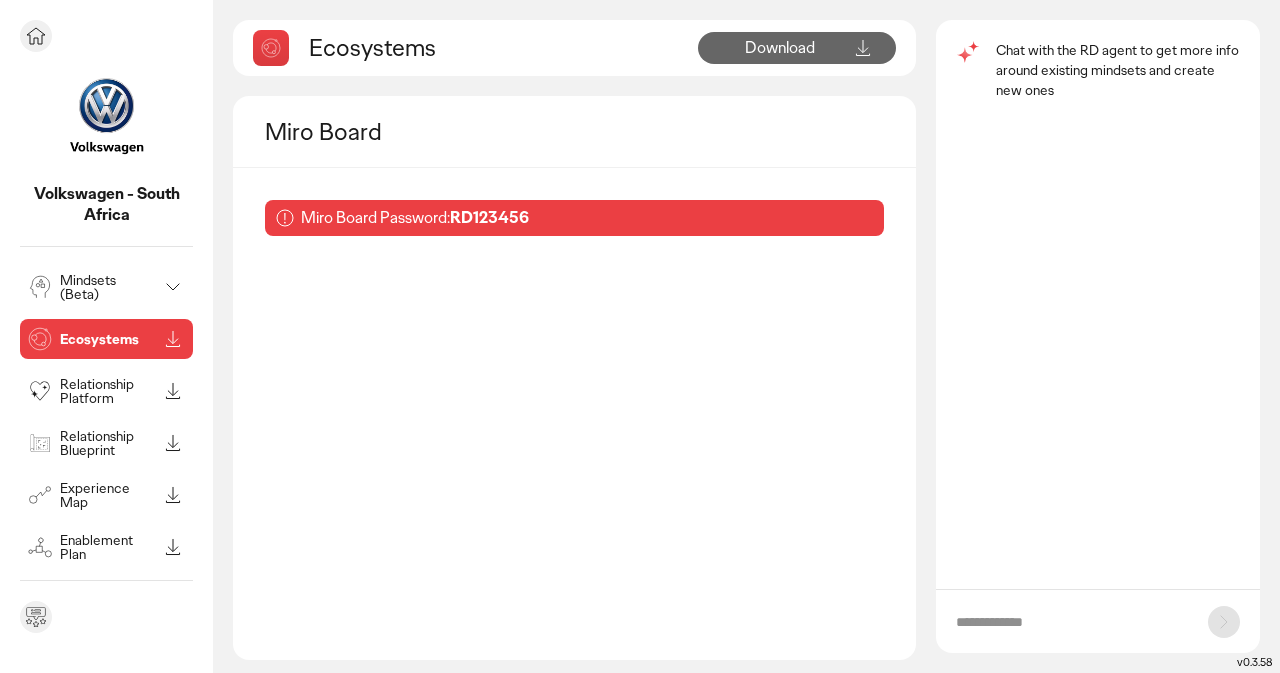 click on "Relationship Blueprint" at bounding box center (108, 443) 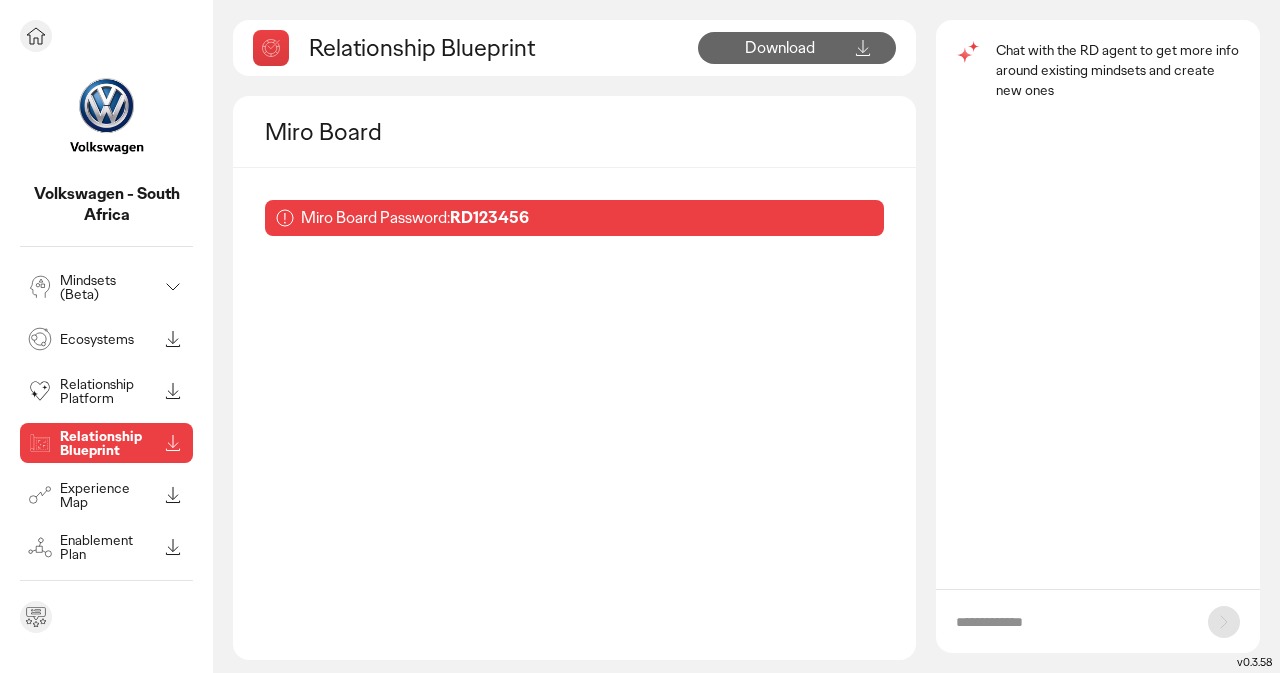 click on "Experience Map" at bounding box center (108, 495) 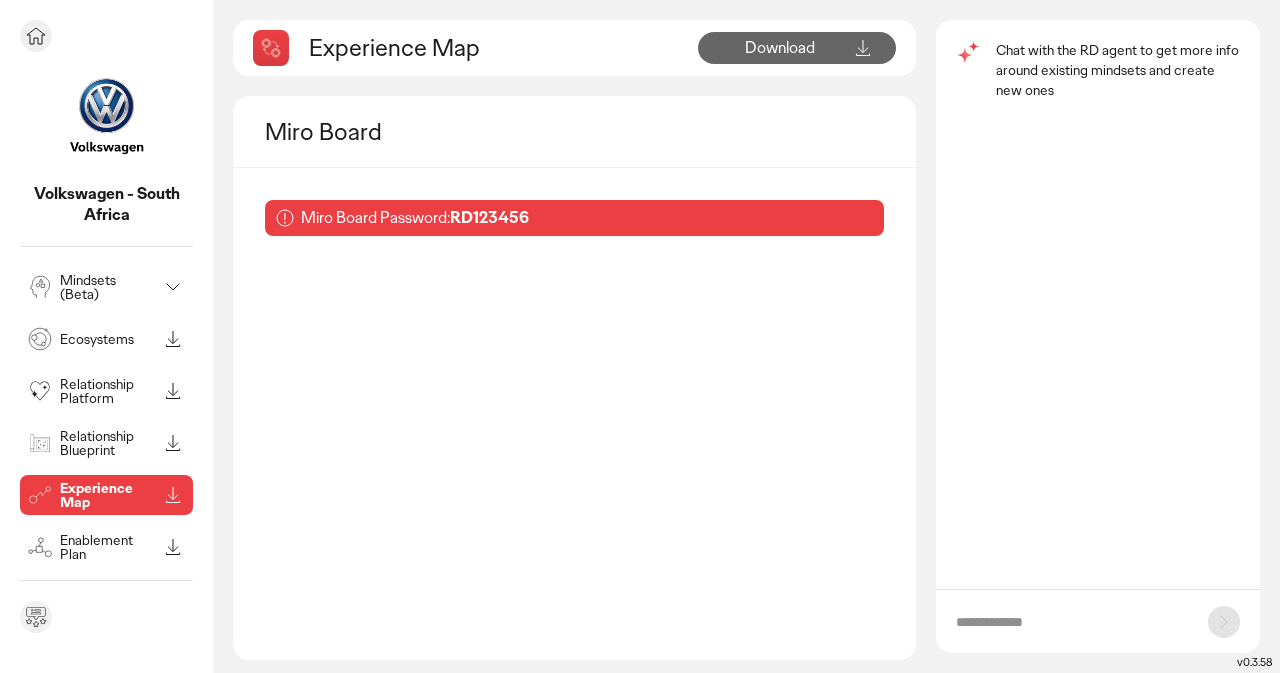 click on "Enablement Plan" at bounding box center (108, 547) 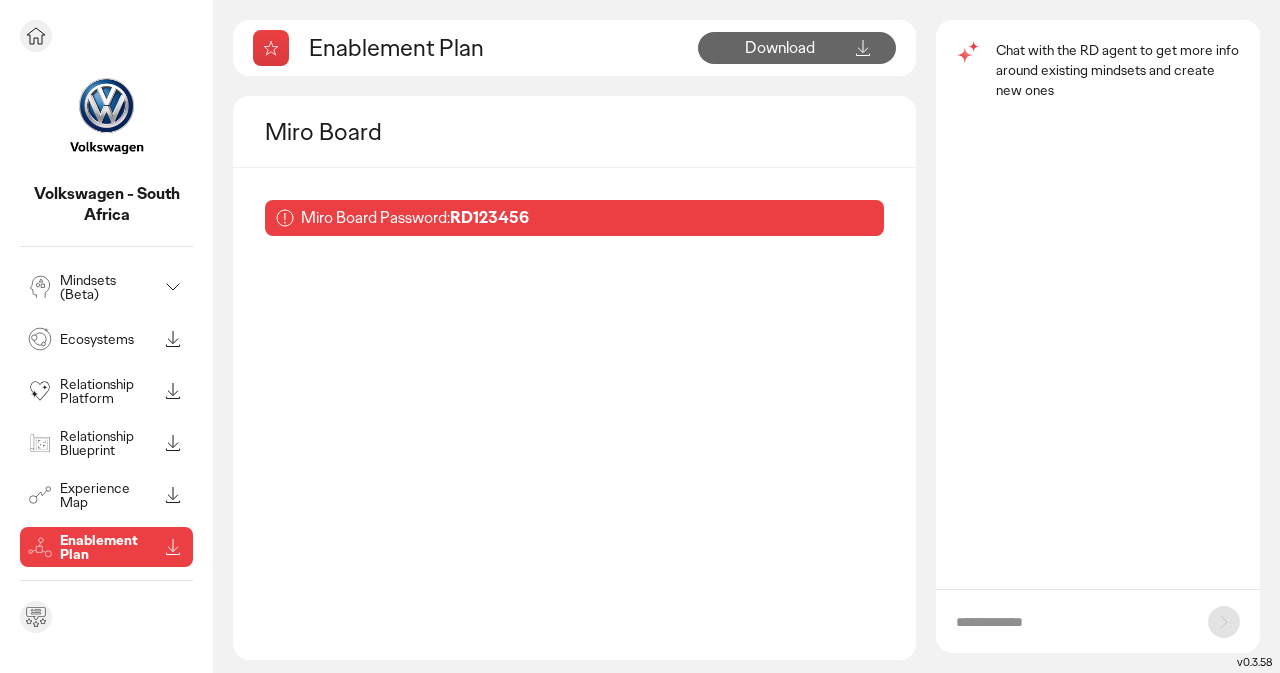 scroll, scrollTop: 235, scrollLeft: 0, axis: vertical 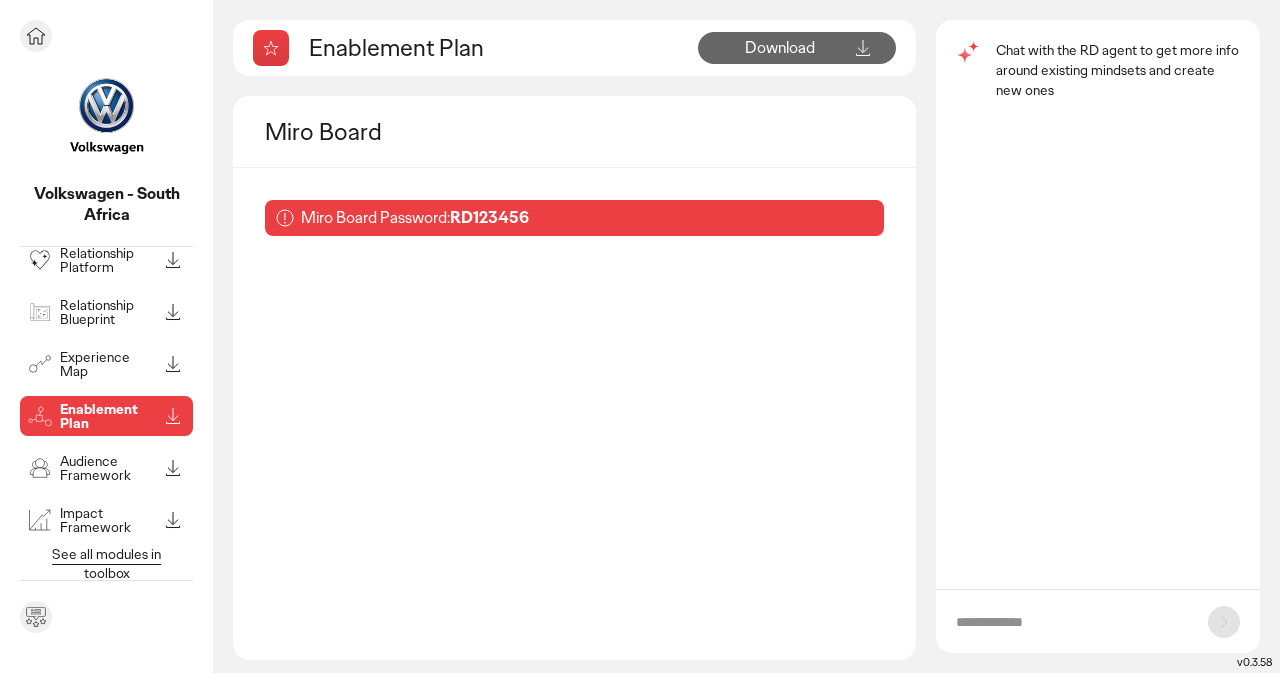 click on "See all modules in toolbox" at bounding box center (106, 563) 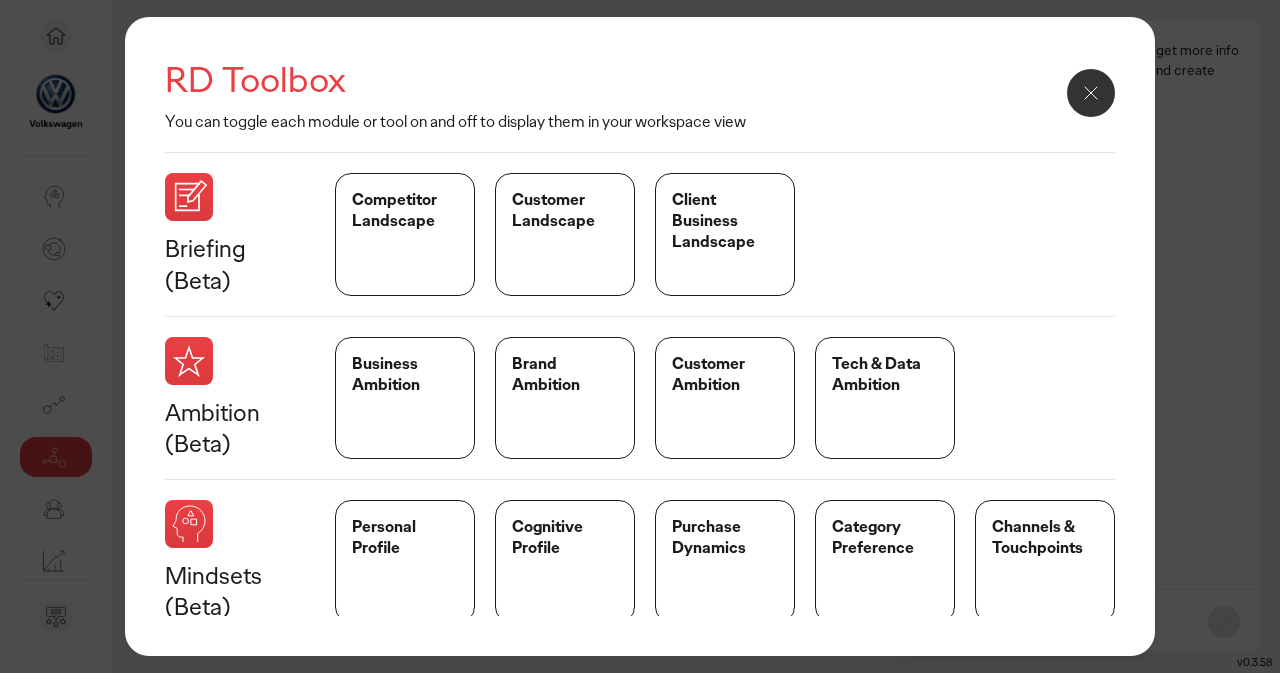 scroll, scrollTop: 104, scrollLeft: 0, axis: vertical 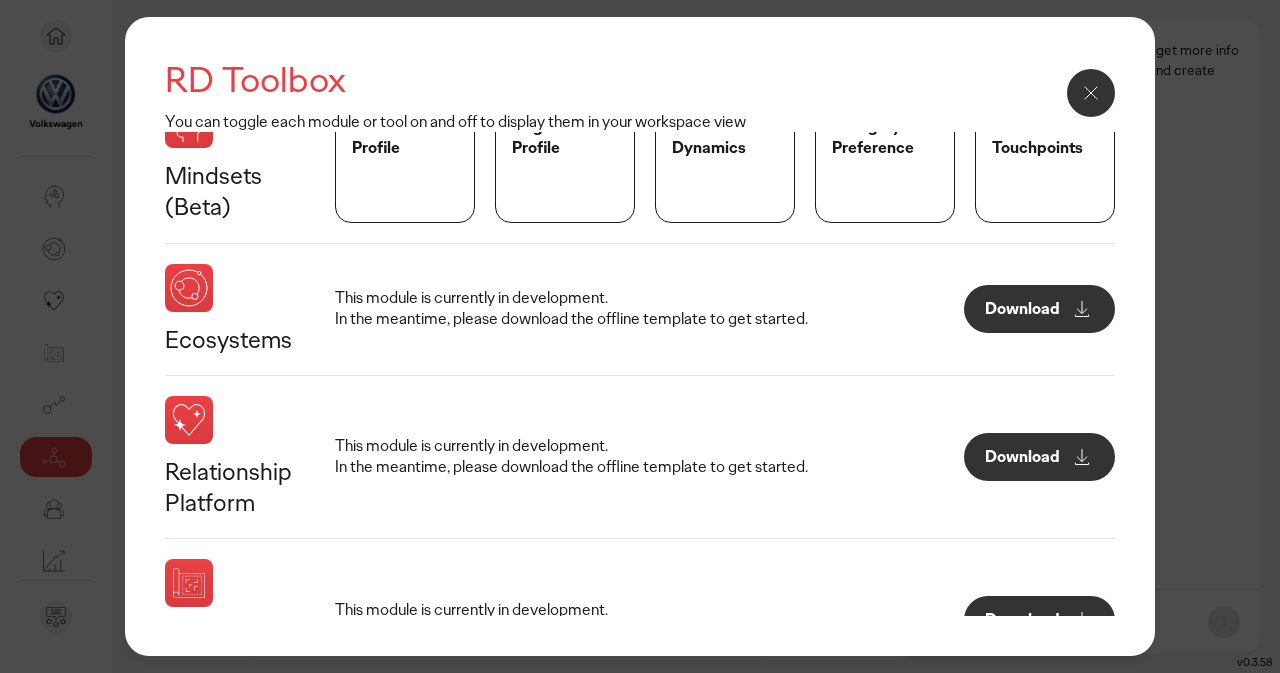 click on "Download" at bounding box center [1022, 309] 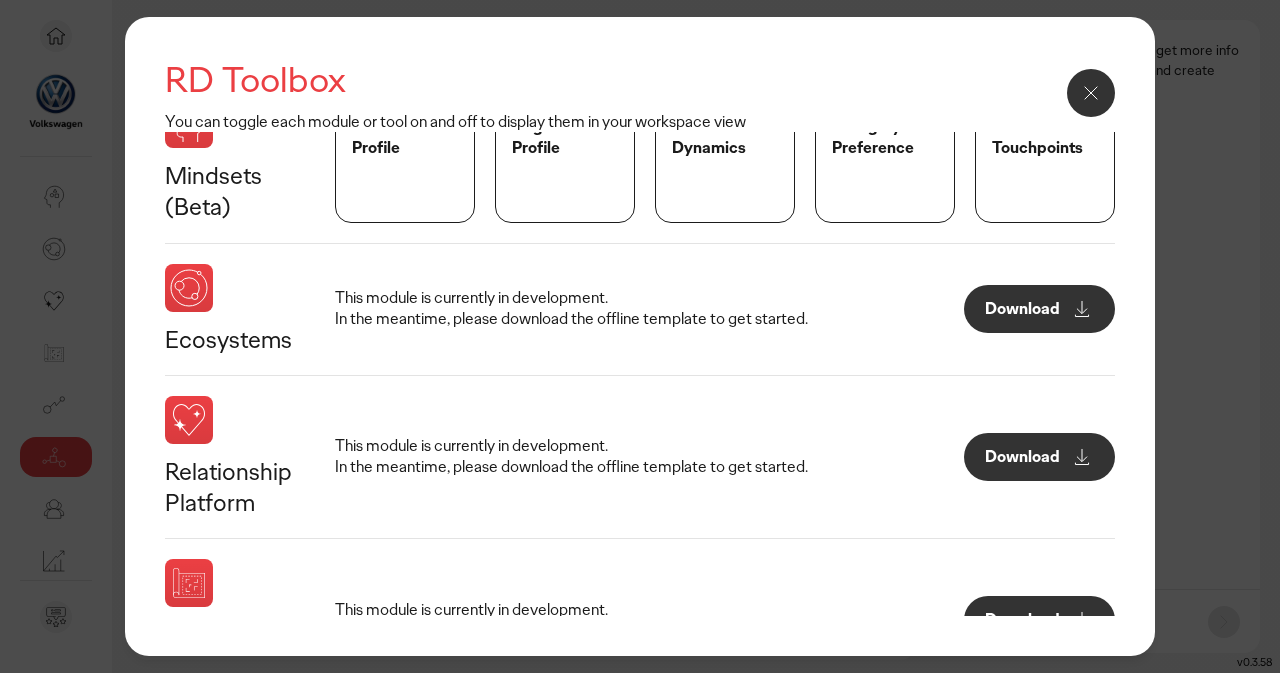 scroll, scrollTop: 600, scrollLeft: 0, axis: vertical 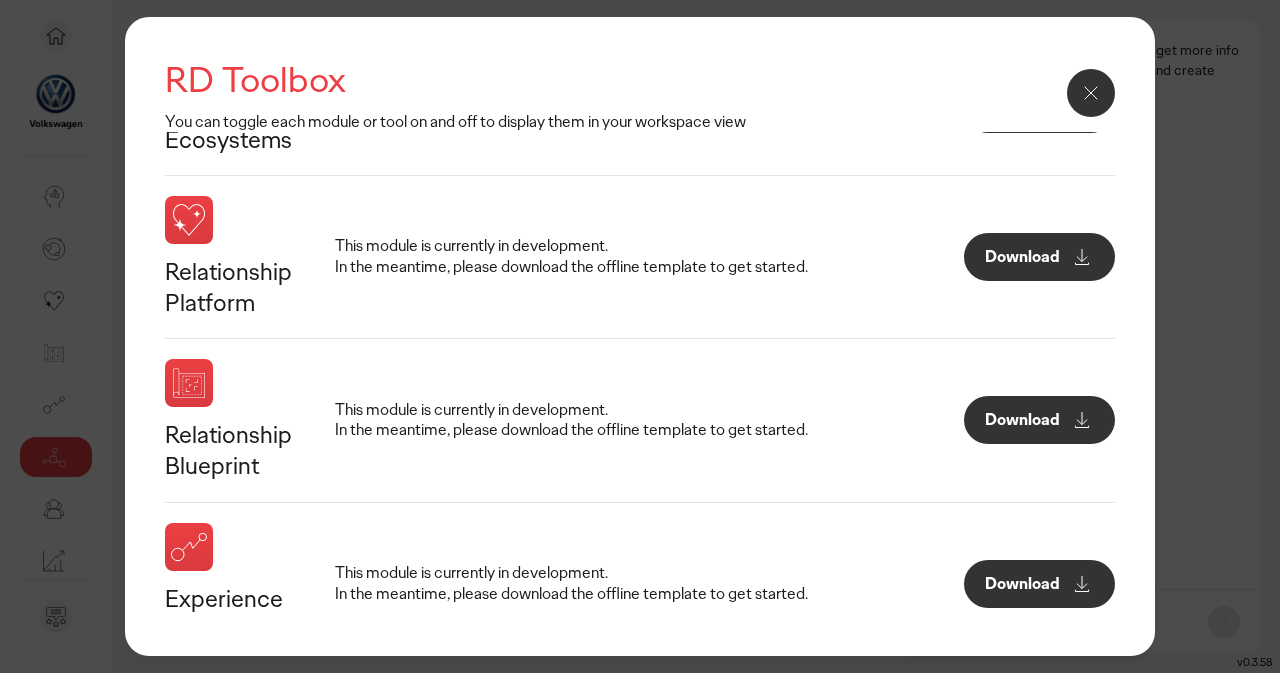 click 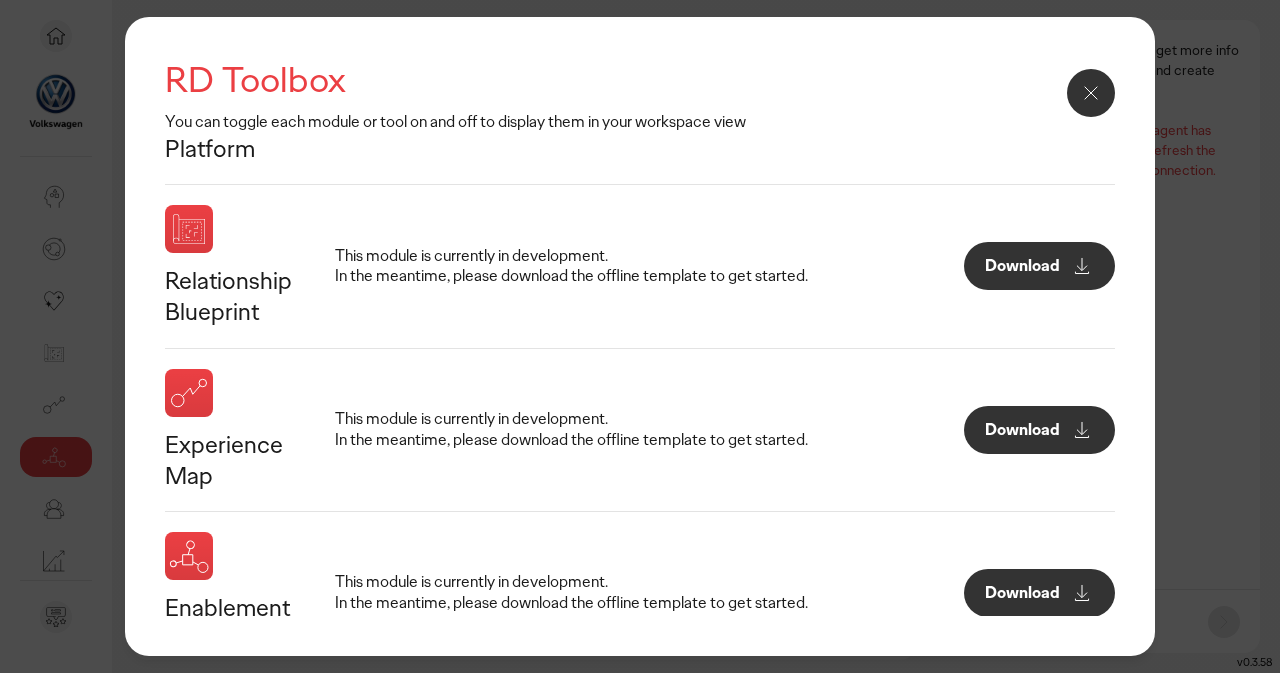 scroll, scrollTop: 1000, scrollLeft: 0, axis: vertical 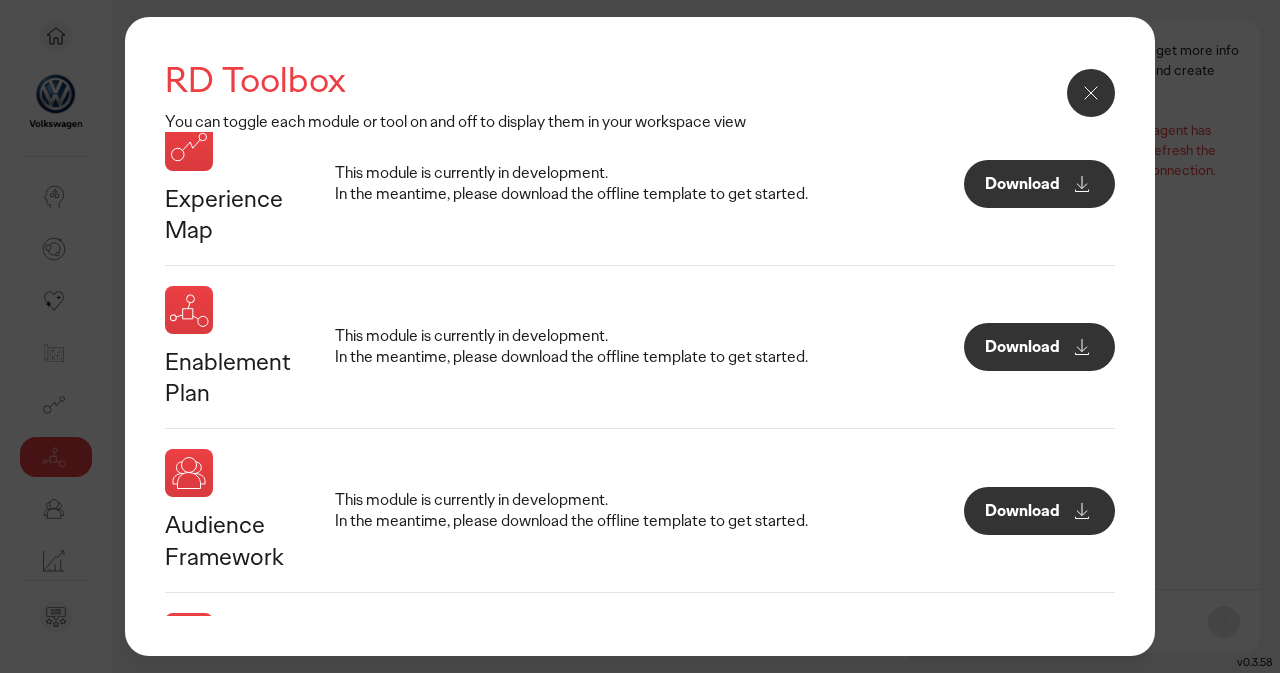 click 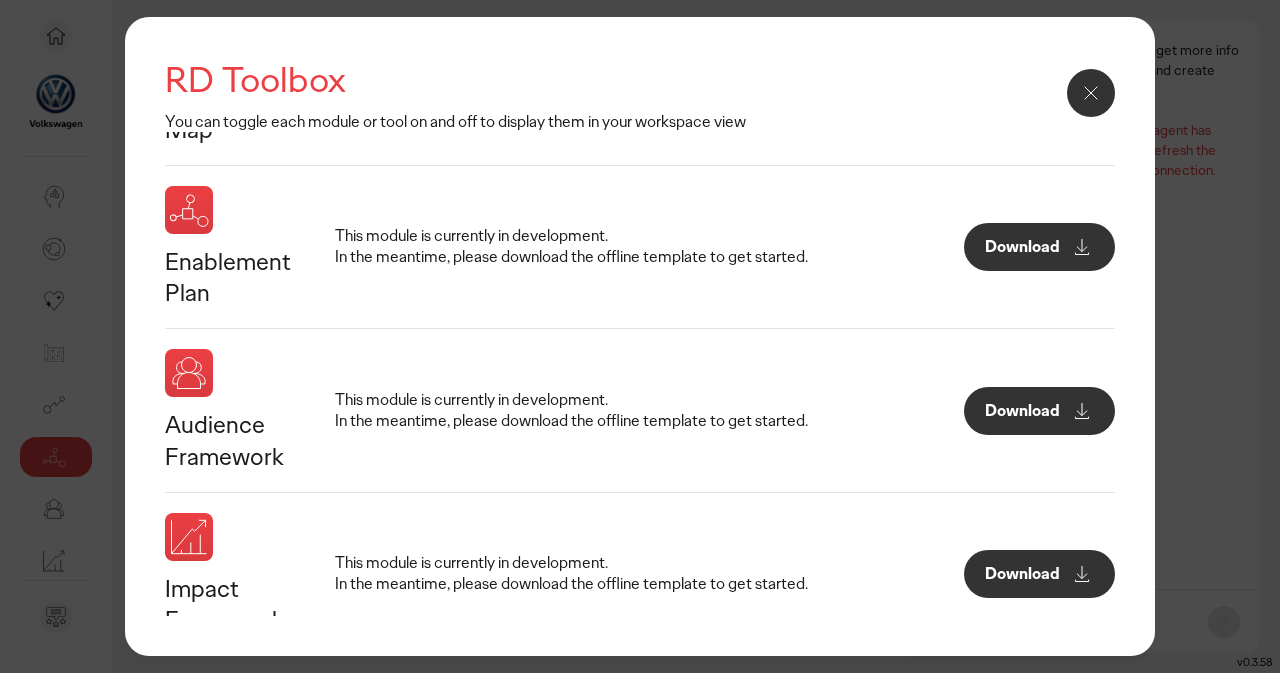 scroll, scrollTop: 1115, scrollLeft: 0, axis: vertical 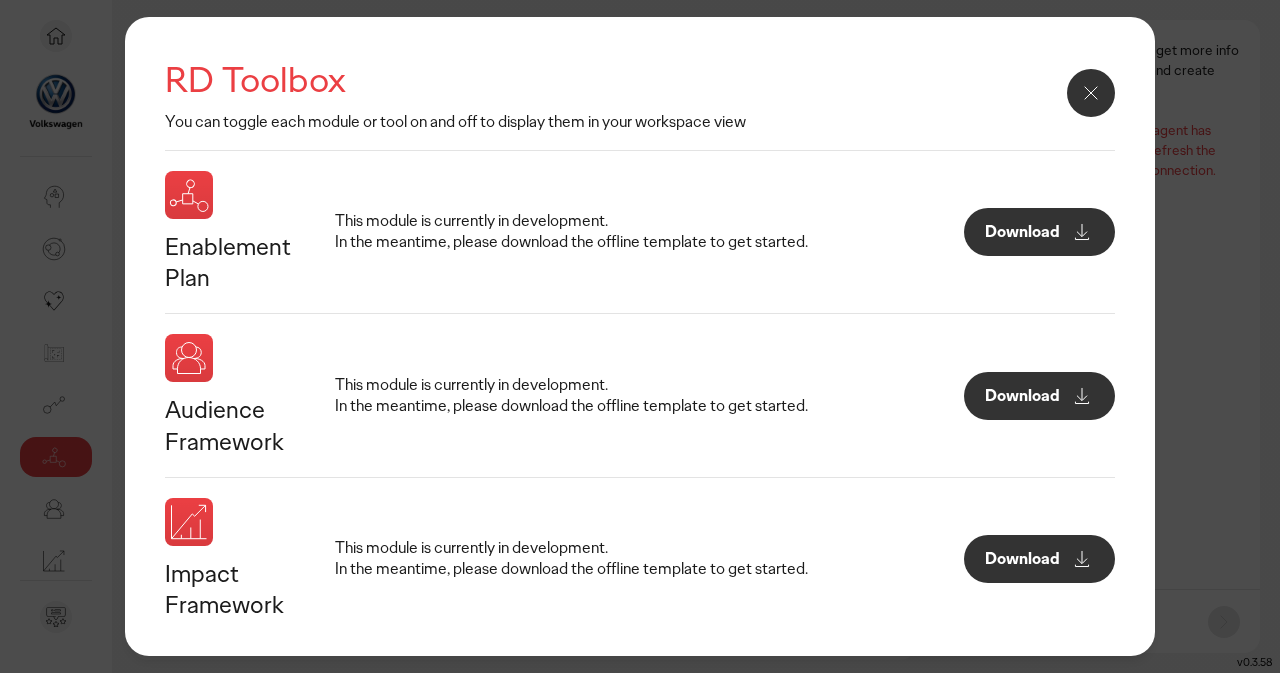 click on "Download" at bounding box center (1022, 559) 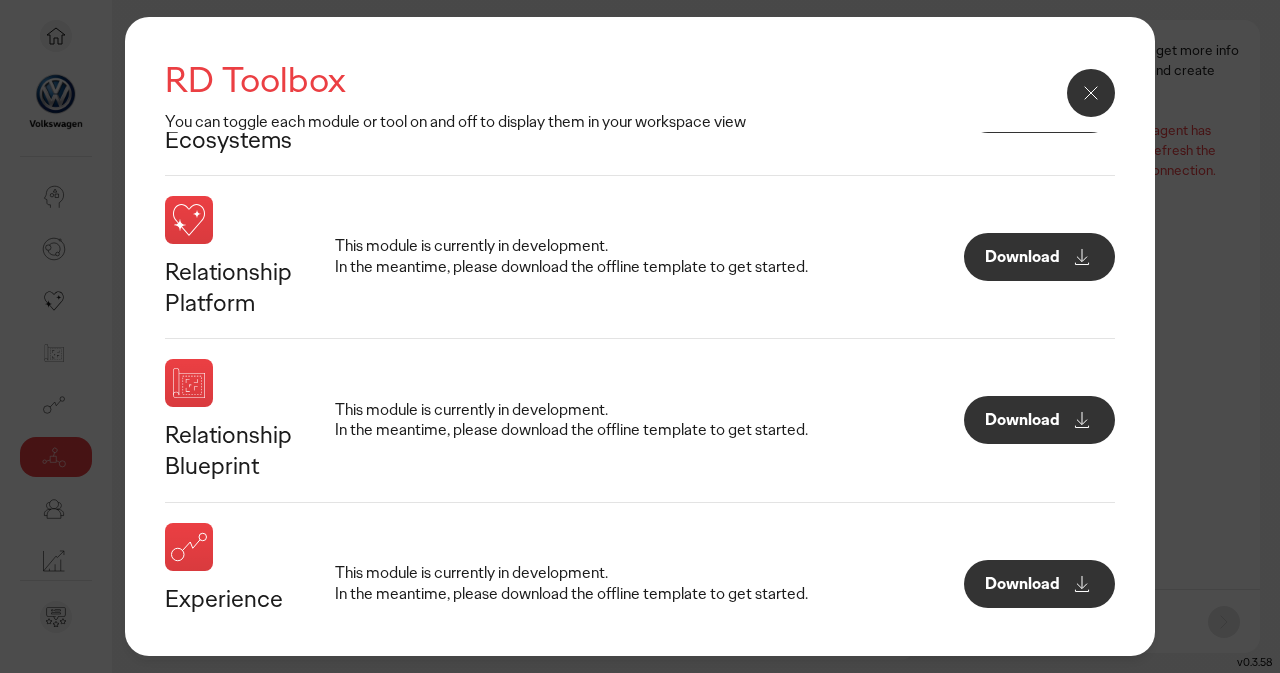 scroll, scrollTop: 0, scrollLeft: 0, axis: both 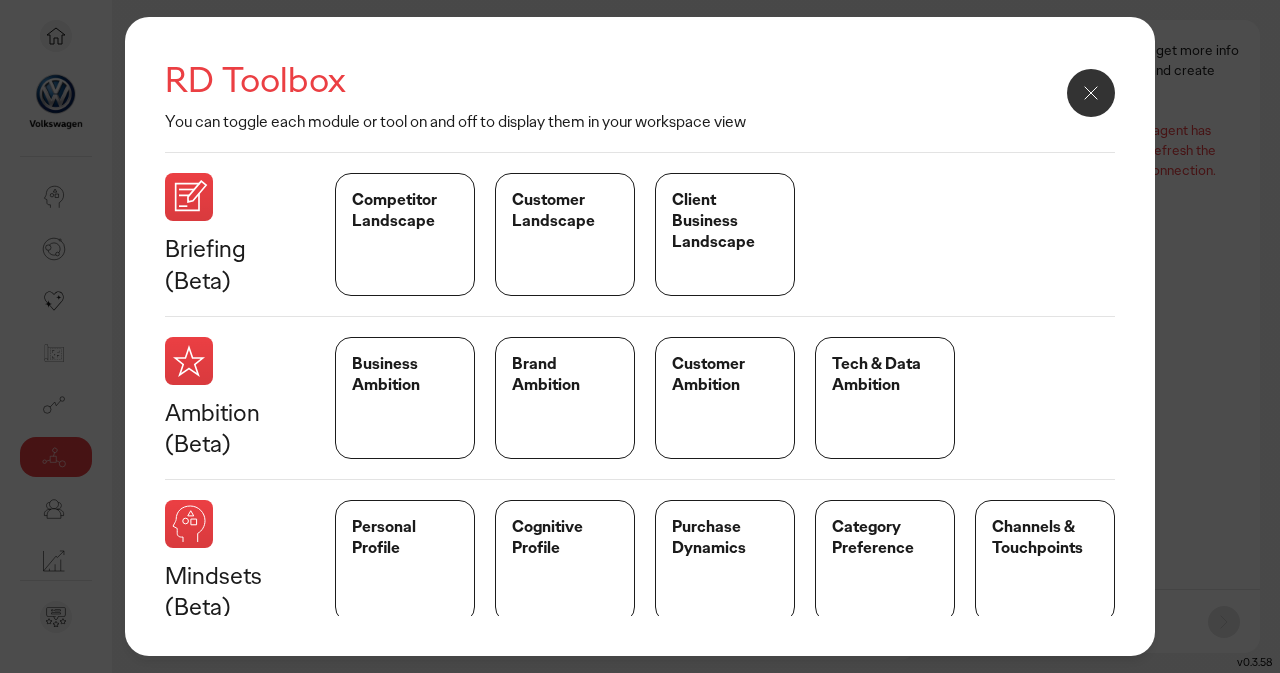 click on "Competitor Landscape" 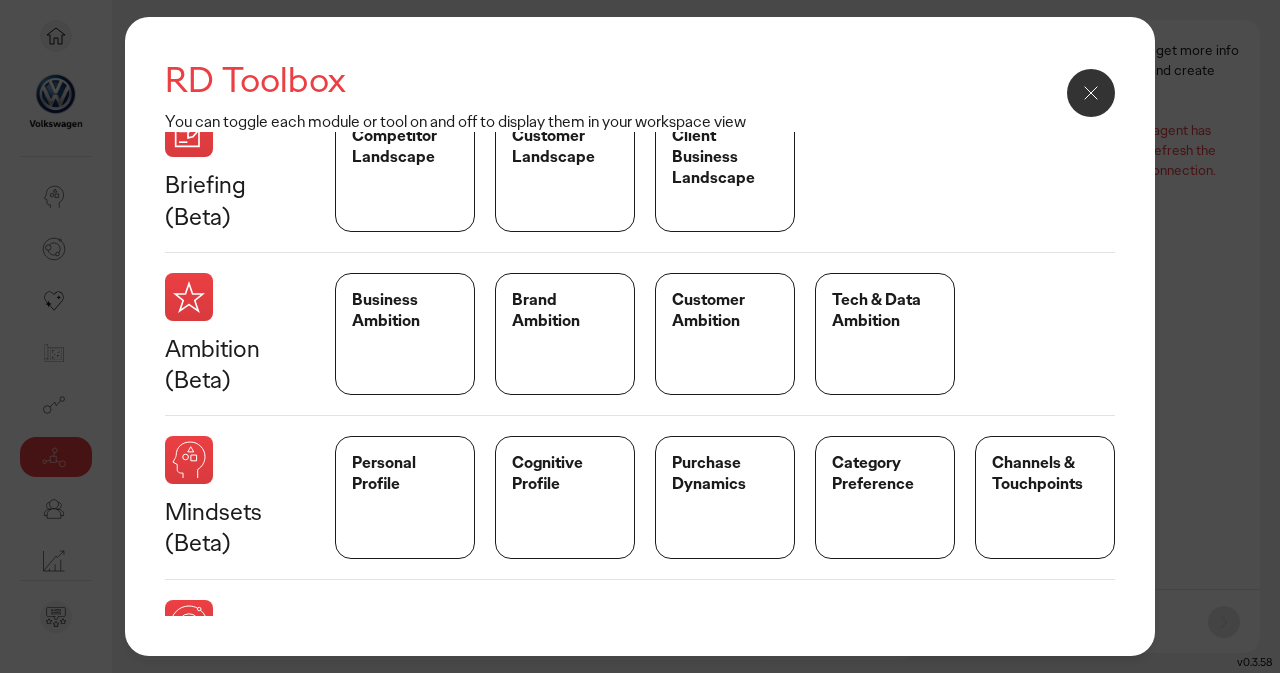 scroll, scrollTop: 0, scrollLeft: 0, axis: both 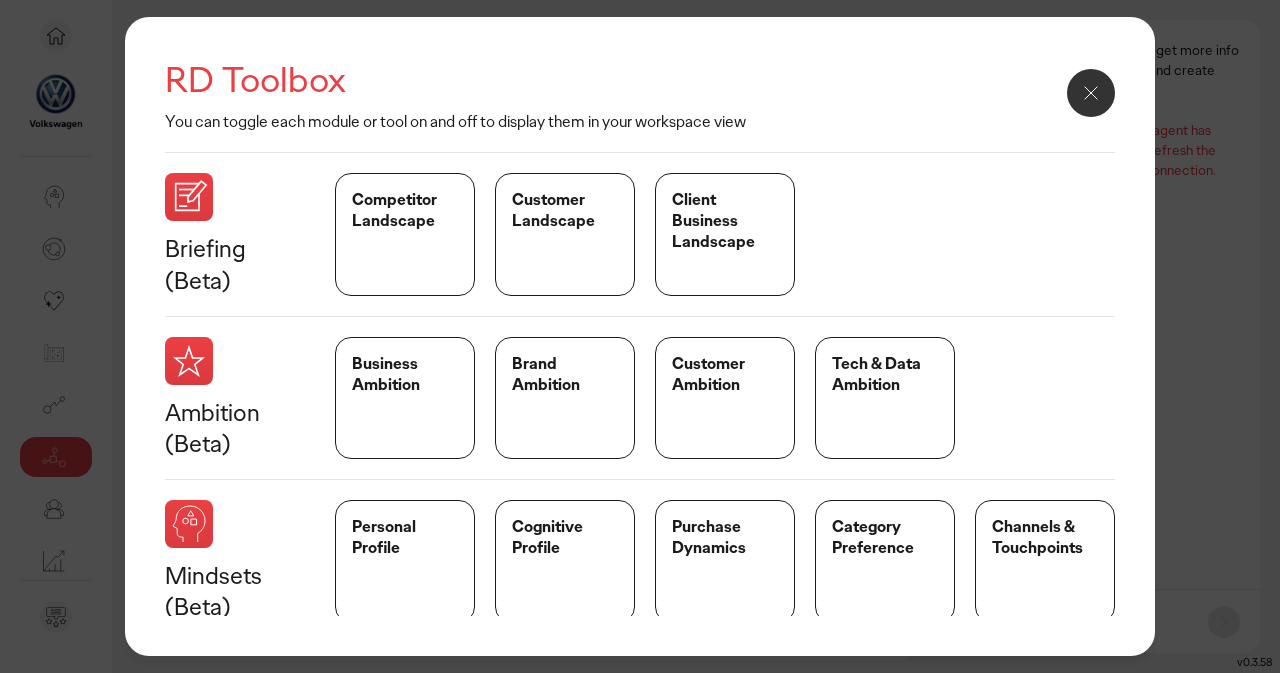 click 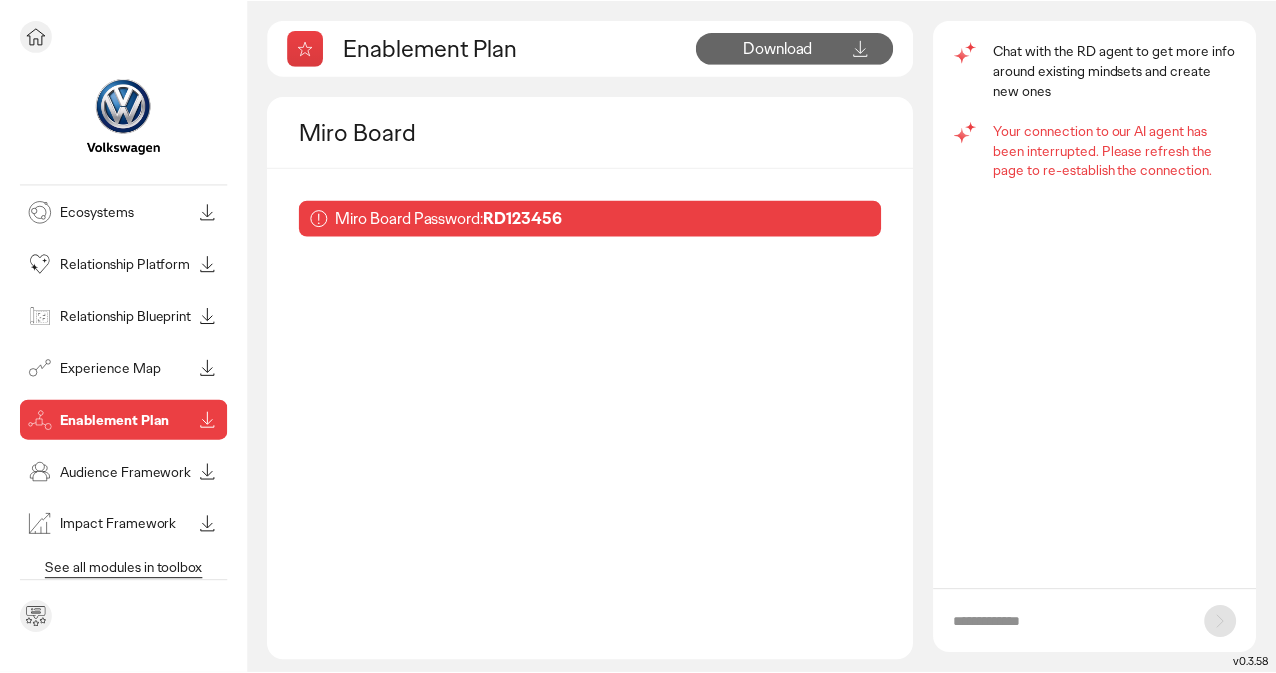 scroll, scrollTop: 104, scrollLeft: 0, axis: vertical 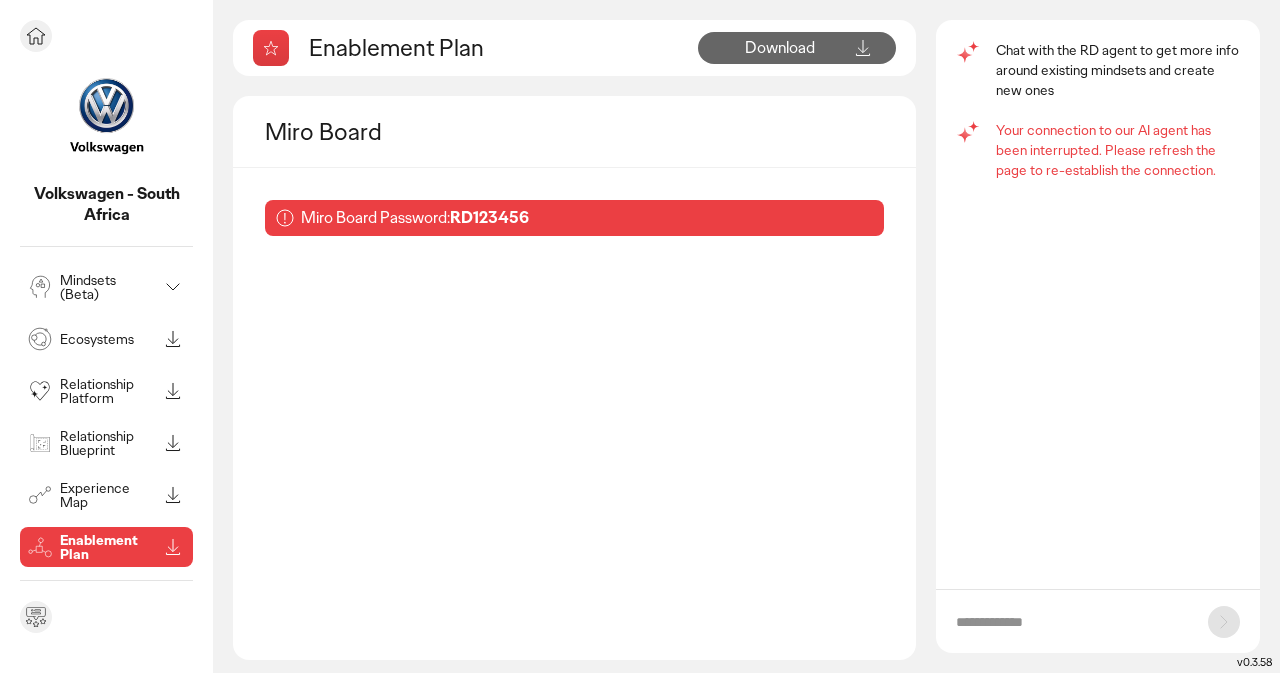 click 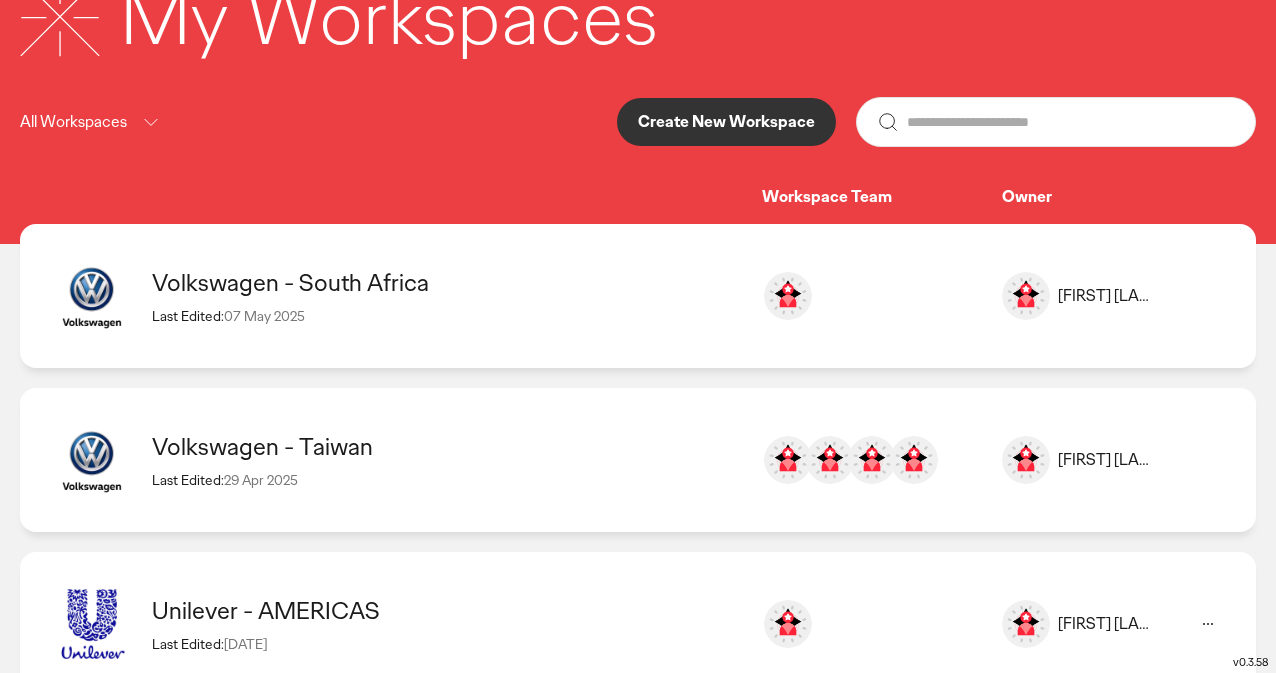 scroll, scrollTop: 224, scrollLeft: 0, axis: vertical 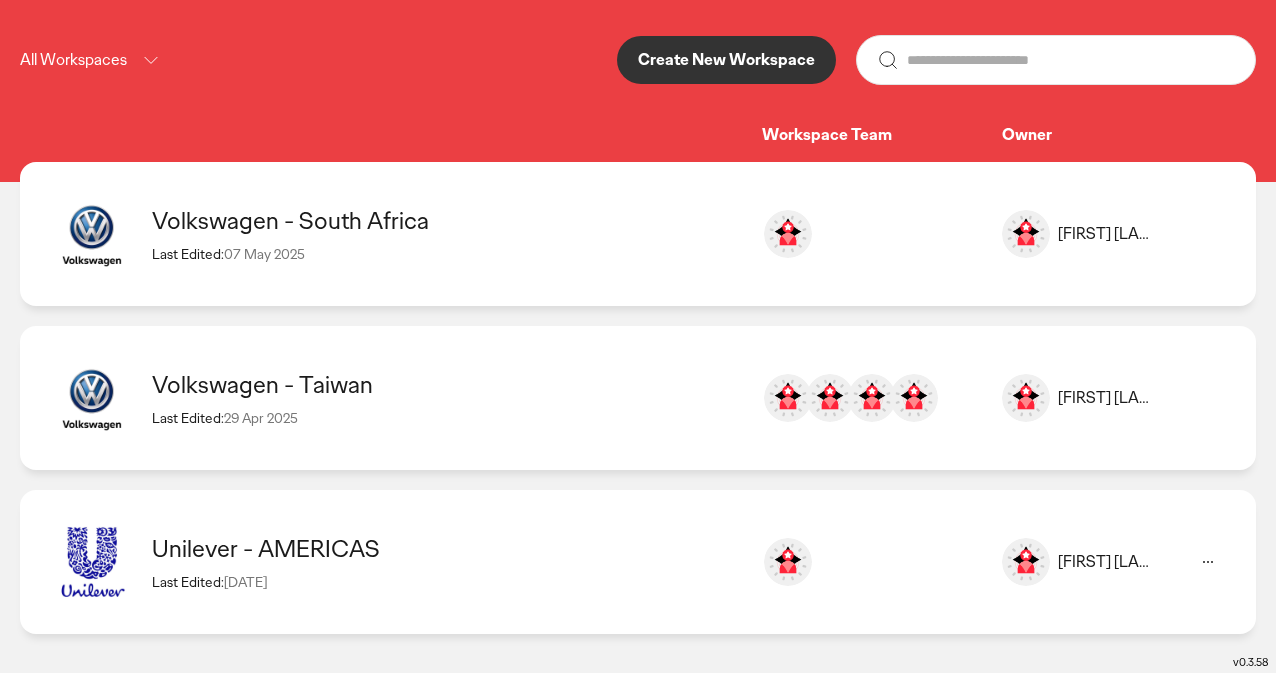 click on "Unilever - AMERICAS" at bounding box center (447, 548) 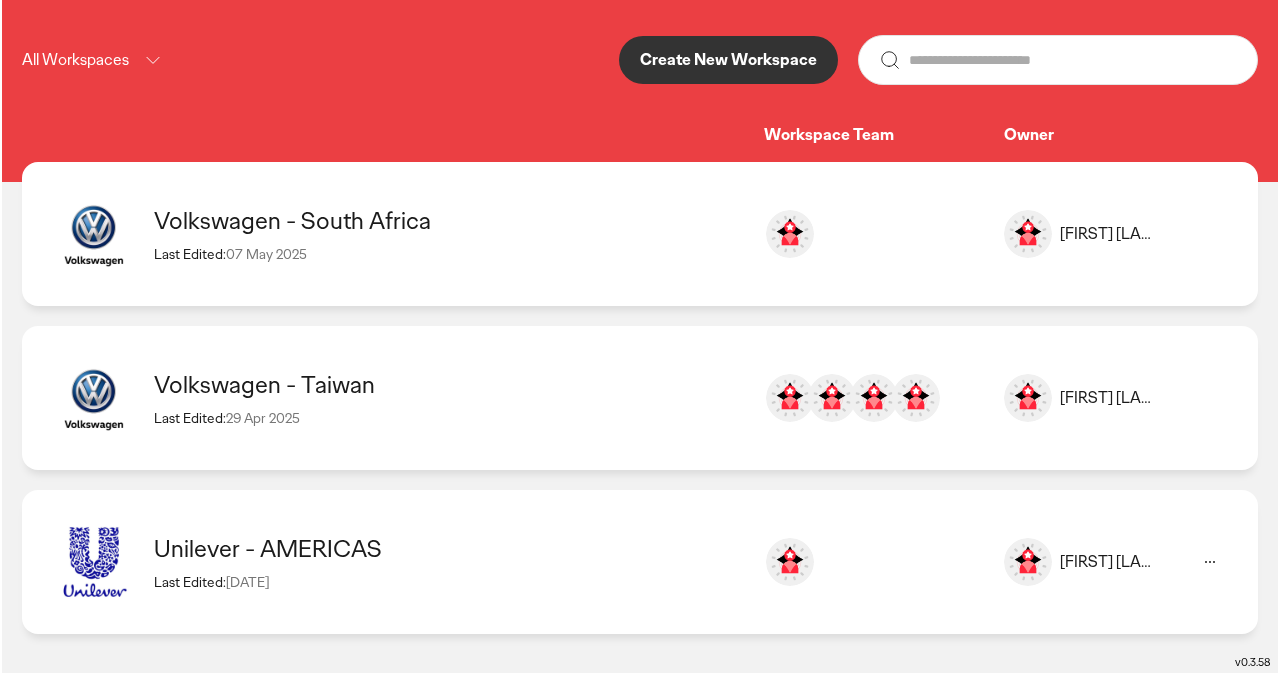 scroll, scrollTop: 0, scrollLeft: 0, axis: both 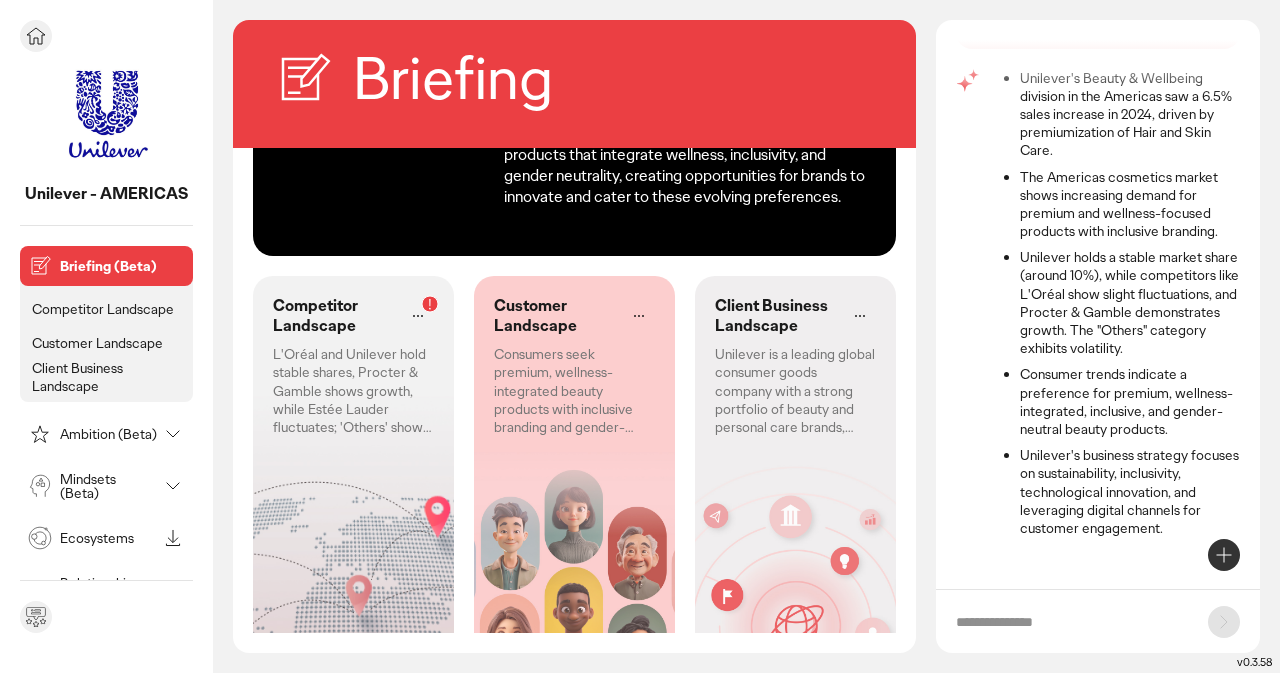 click on "Competitor Landscape" at bounding box center [103, 309] 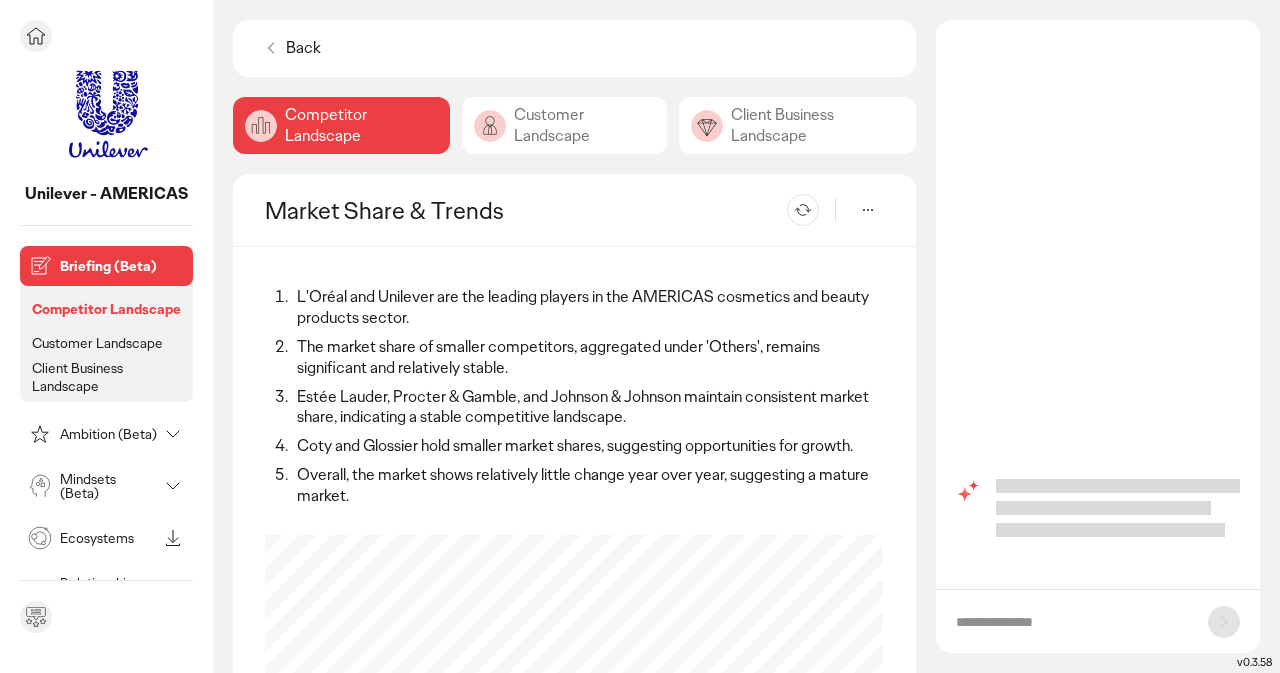 scroll, scrollTop: 0, scrollLeft: 0, axis: both 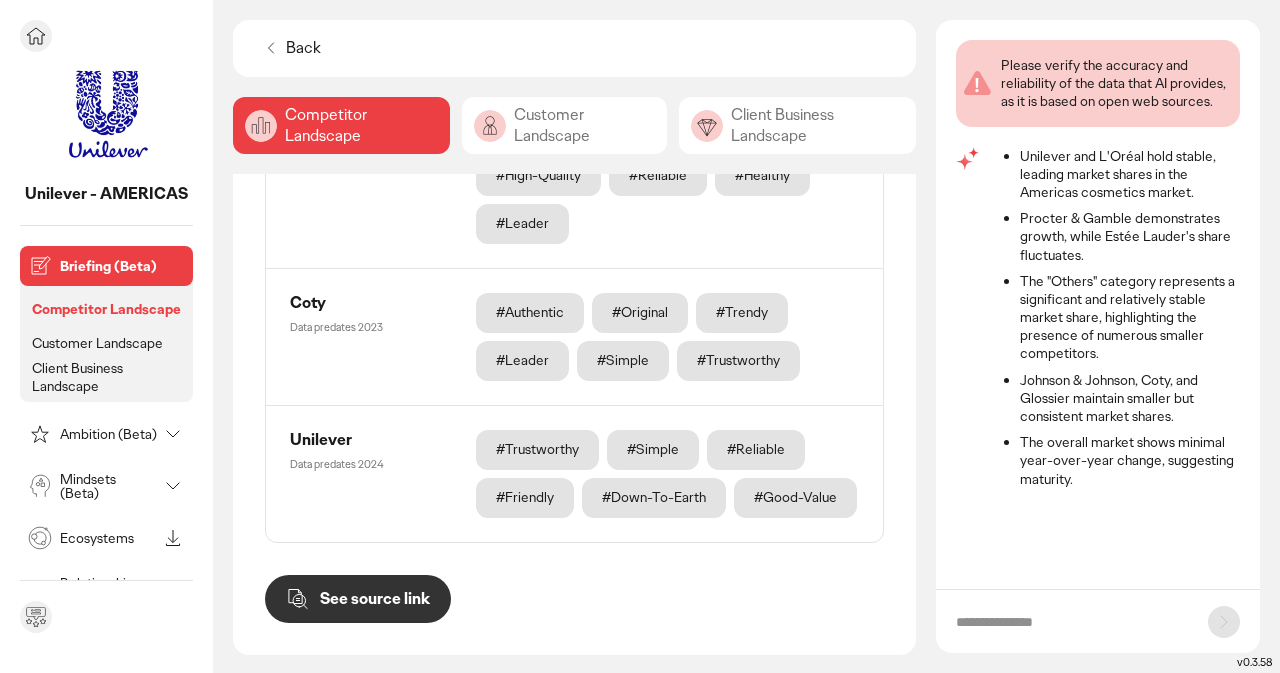 click on "Customer Landscape" at bounding box center (97, 343) 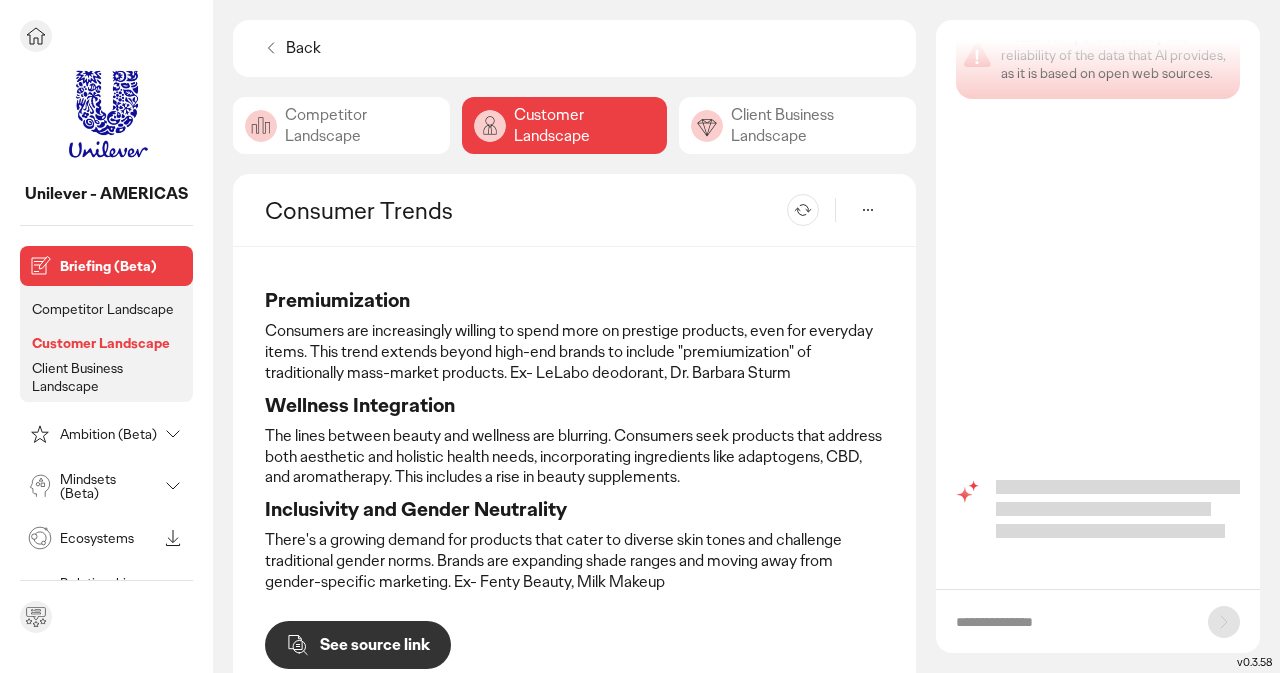 scroll, scrollTop: 0, scrollLeft: 0, axis: both 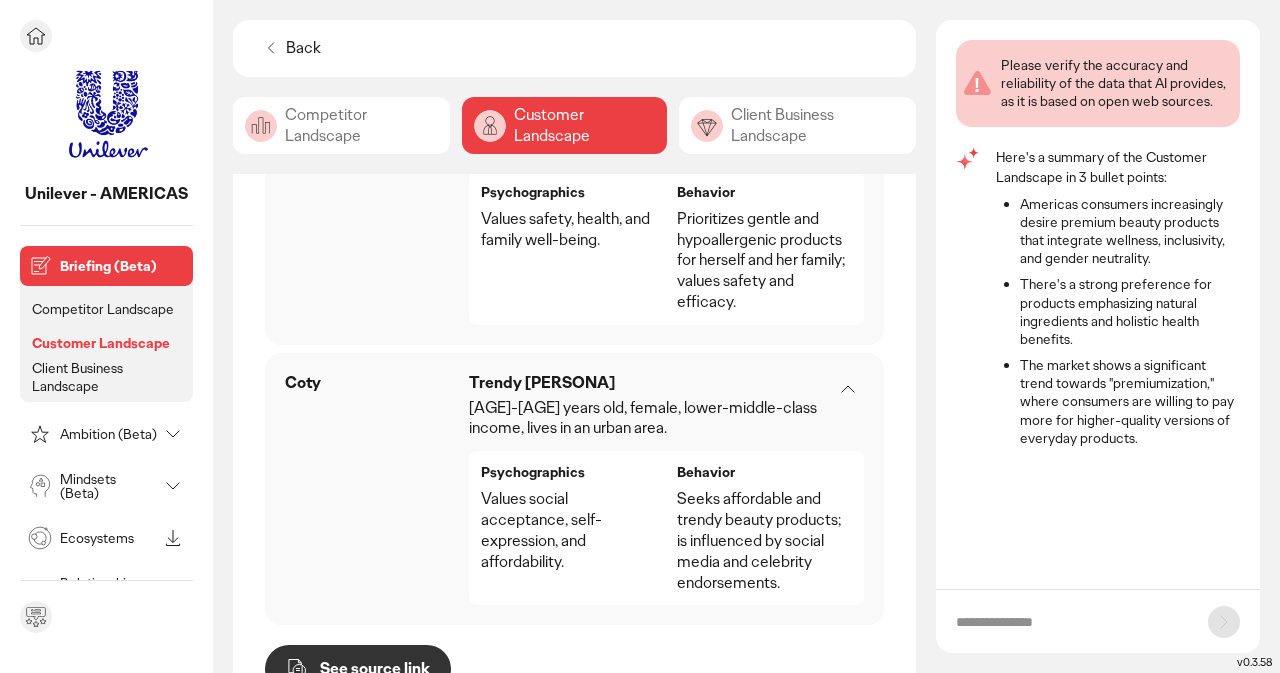 click on "Client Business Landscape" at bounding box center (108, 377) 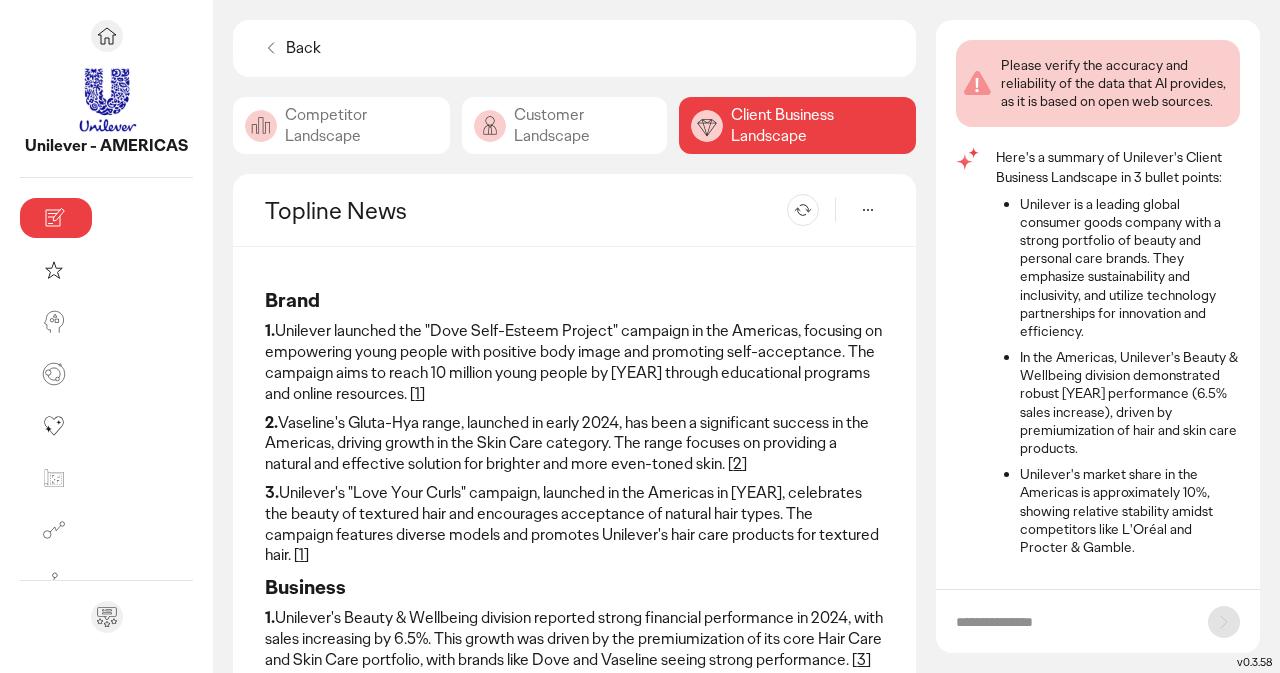 scroll, scrollTop: 19, scrollLeft: 0, axis: vertical 